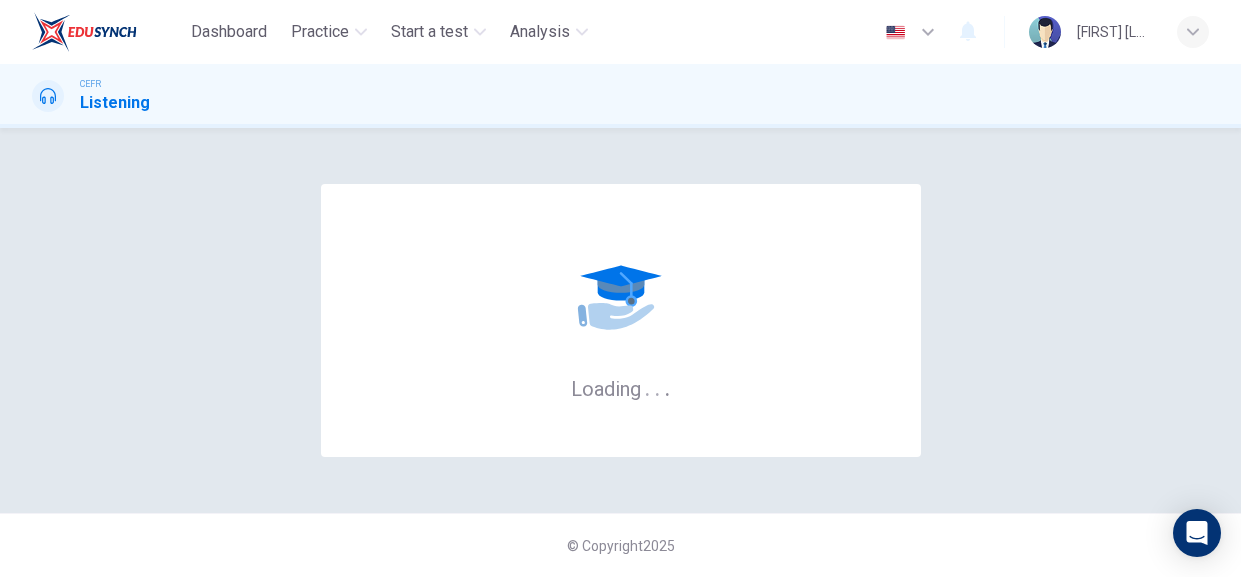 scroll, scrollTop: 0, scrollLeft: 0, axis: both 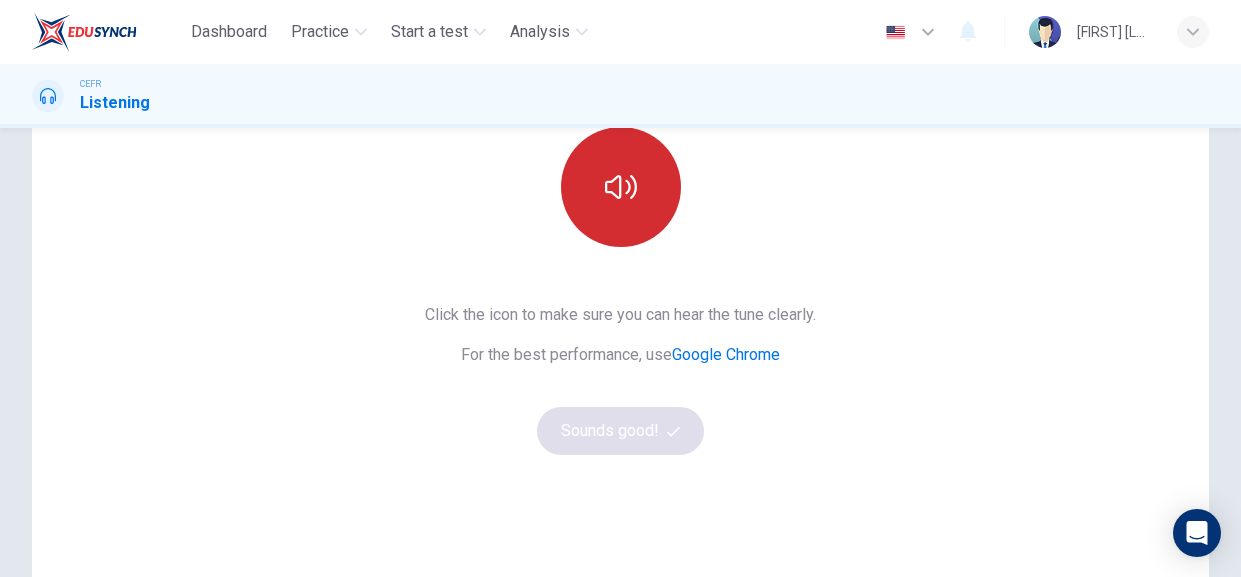 click at bounding box center (621, 187) 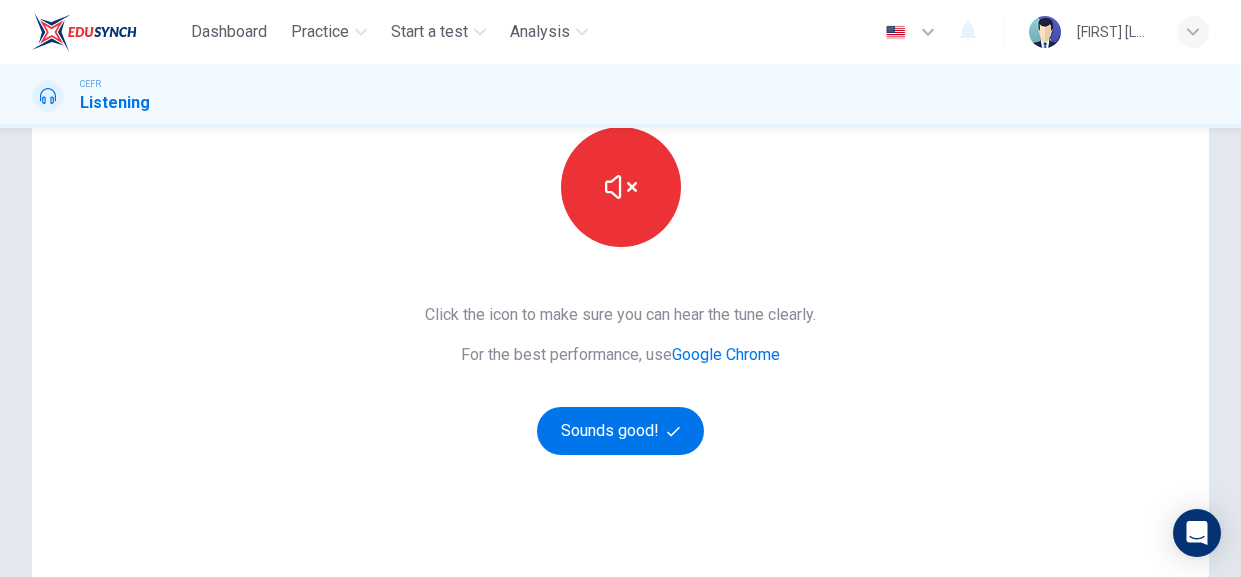 scroll, scrollTop: 191, scrollLeft: 0, axis: vertical 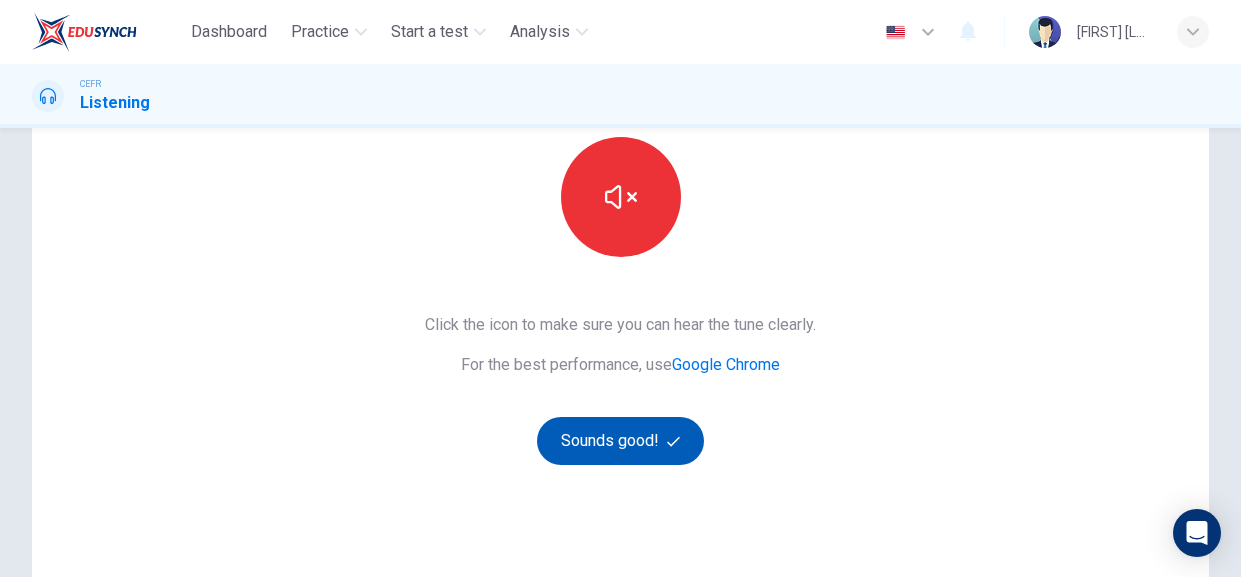 click on "Sounds good!" at bounding box center (621, 441) 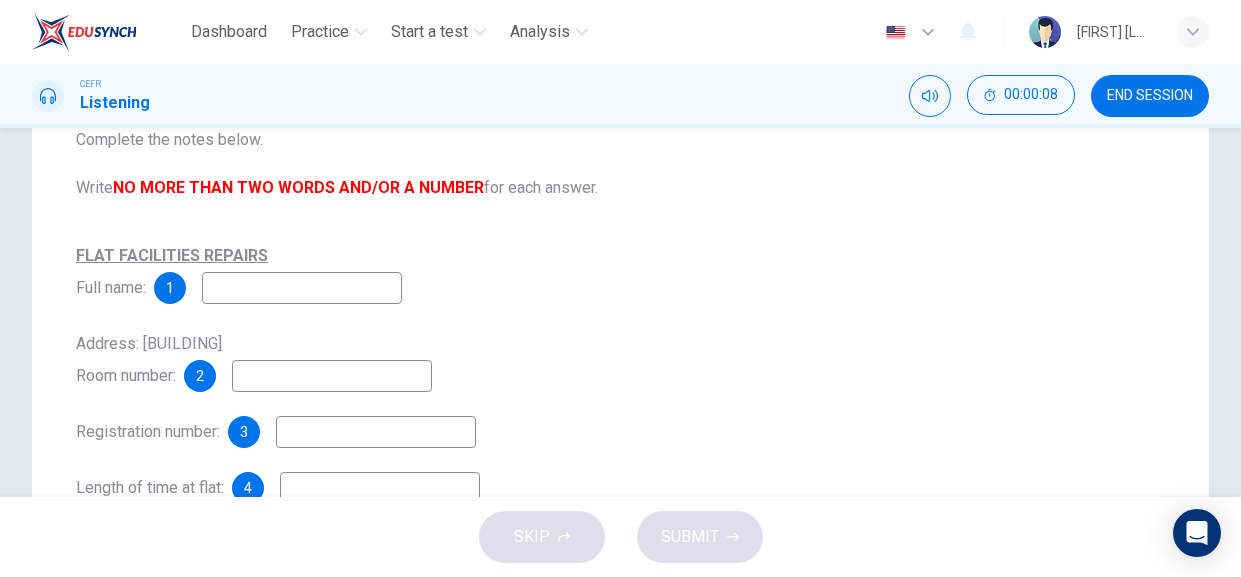 scroll, scrollTop: 0, scrollLeft: 0, axis: both 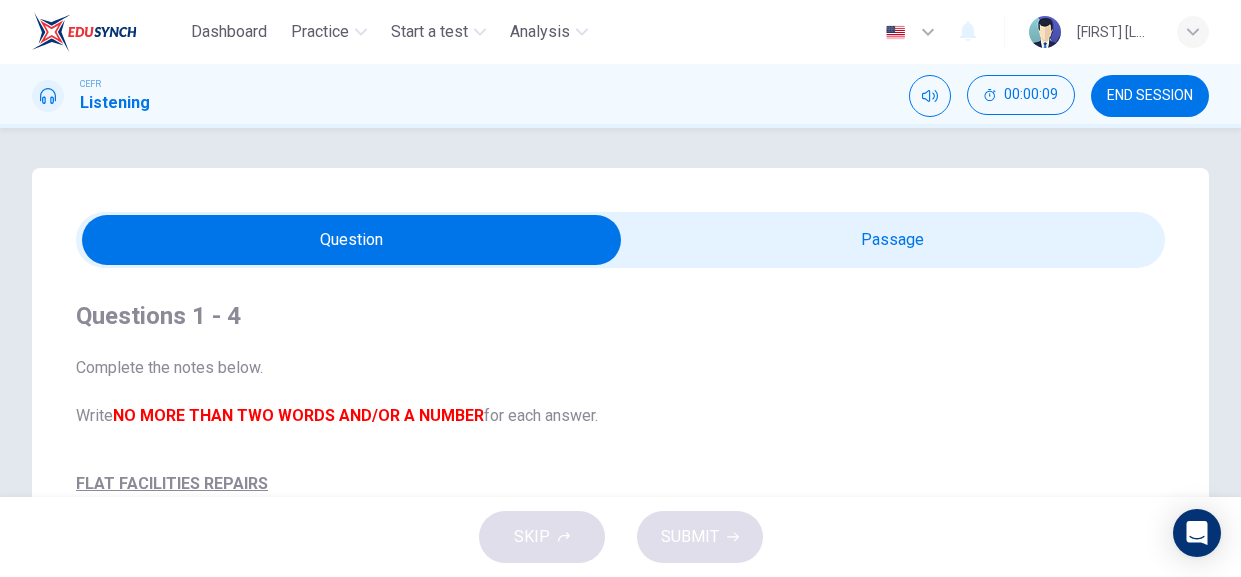 click at bounding box center [352, 240] 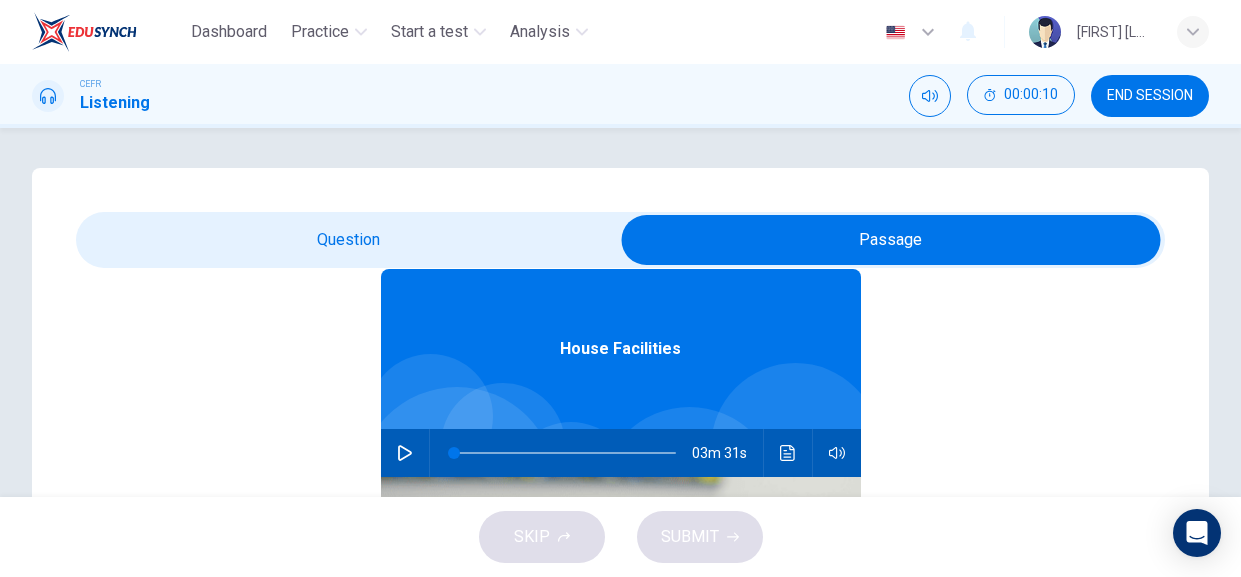 scroll, scrollTop: 111, scrollLeft: 0, axis: vertical 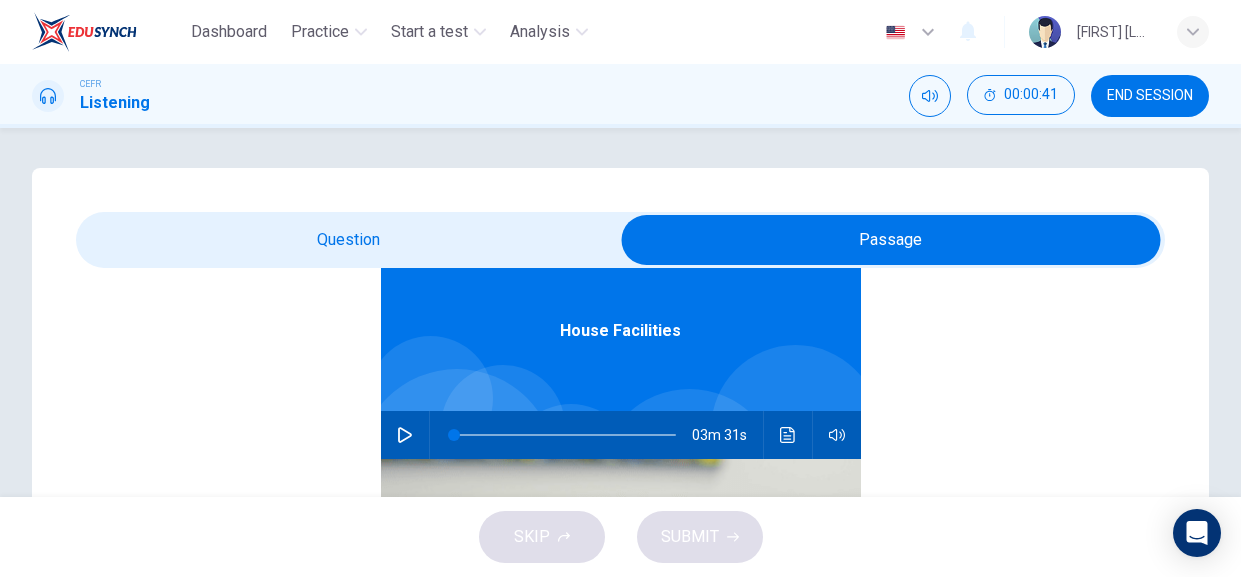 click at bounding box center (891, 240) 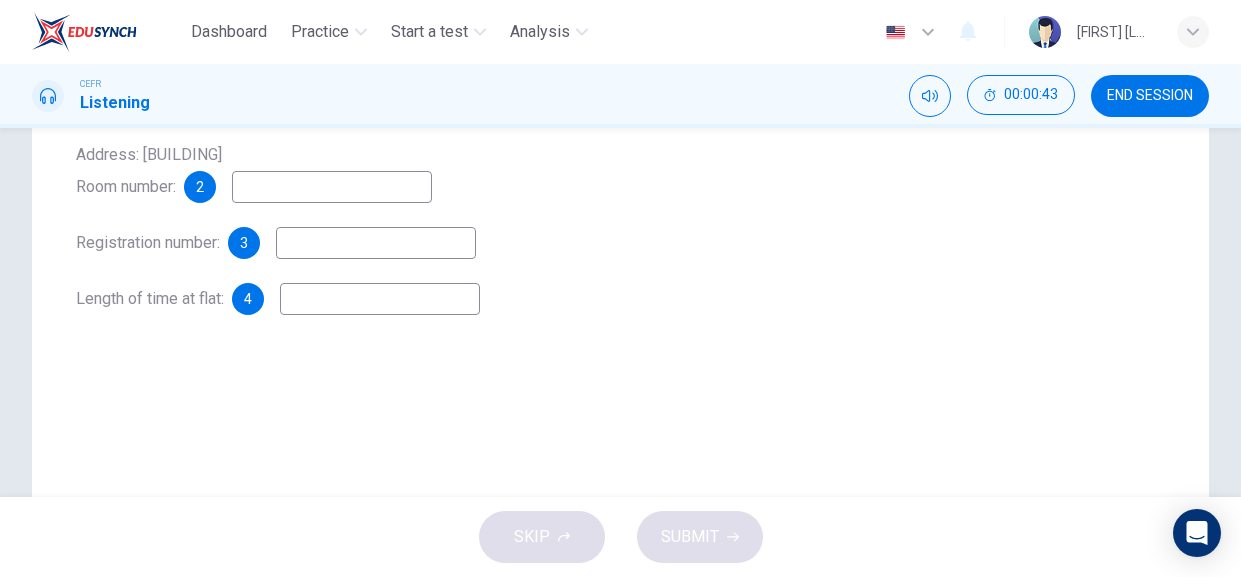 scroll, scrollTop: 515, scrollLeft: 0, axis: vertical 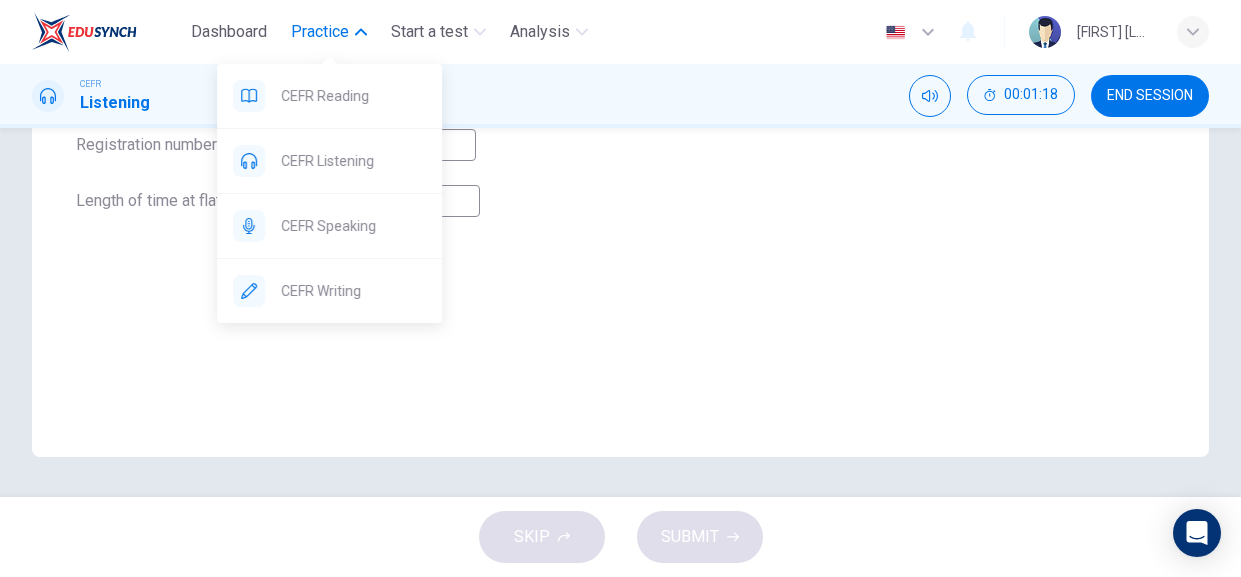 click on "Practice" at bounding box center [320, 32] 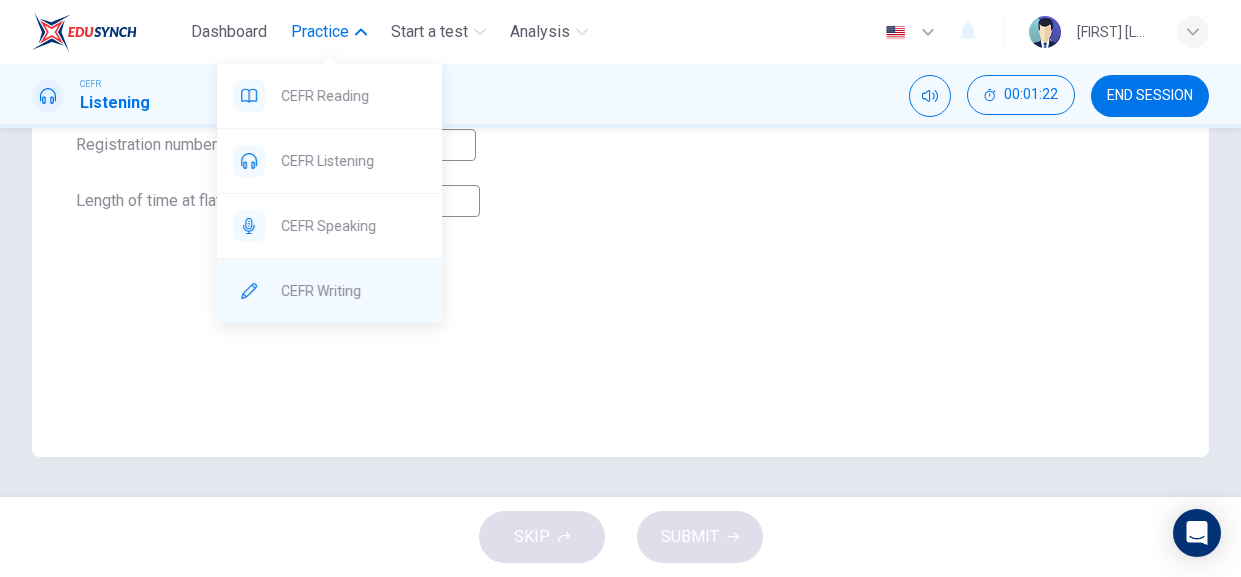 click on "CEFR Writing" at bounding box center (353, 96) 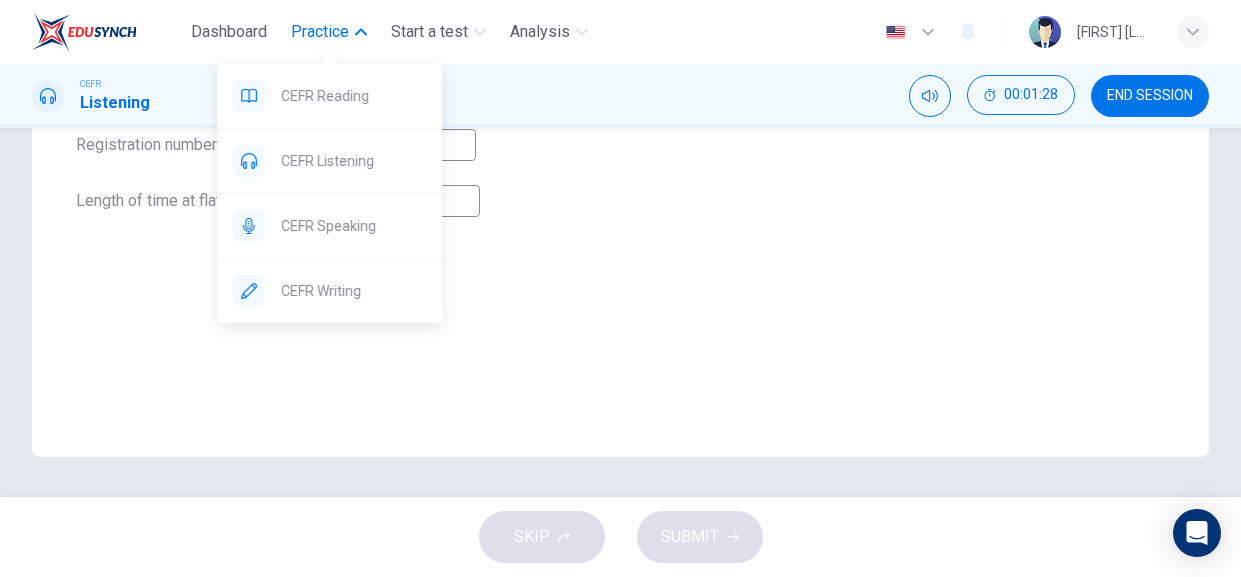 click on "Practice" at bounding box center [320, 32] 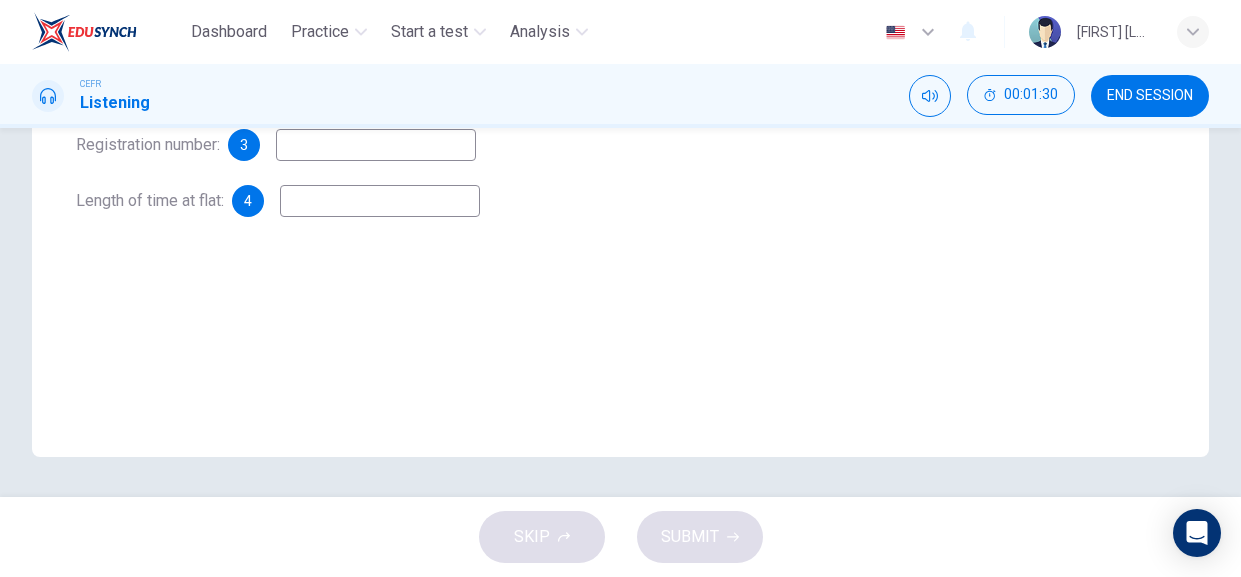 click on "END SESSION" at bounding box center (1150, 96) 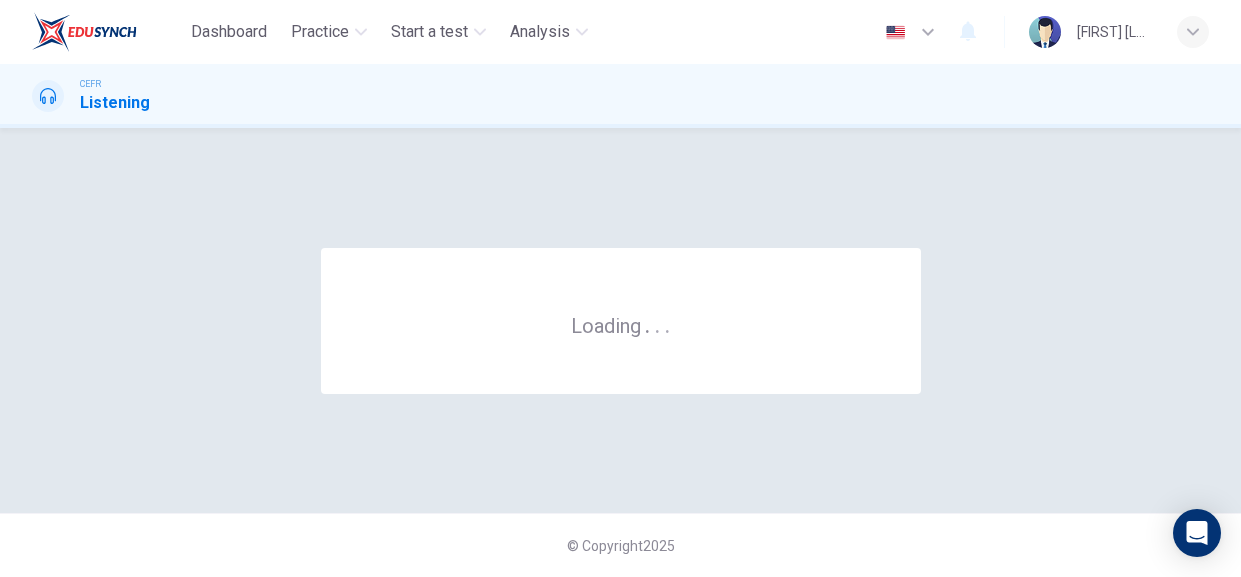 scroll, scrollTop: 0, scrollLeft: 0, axis: both 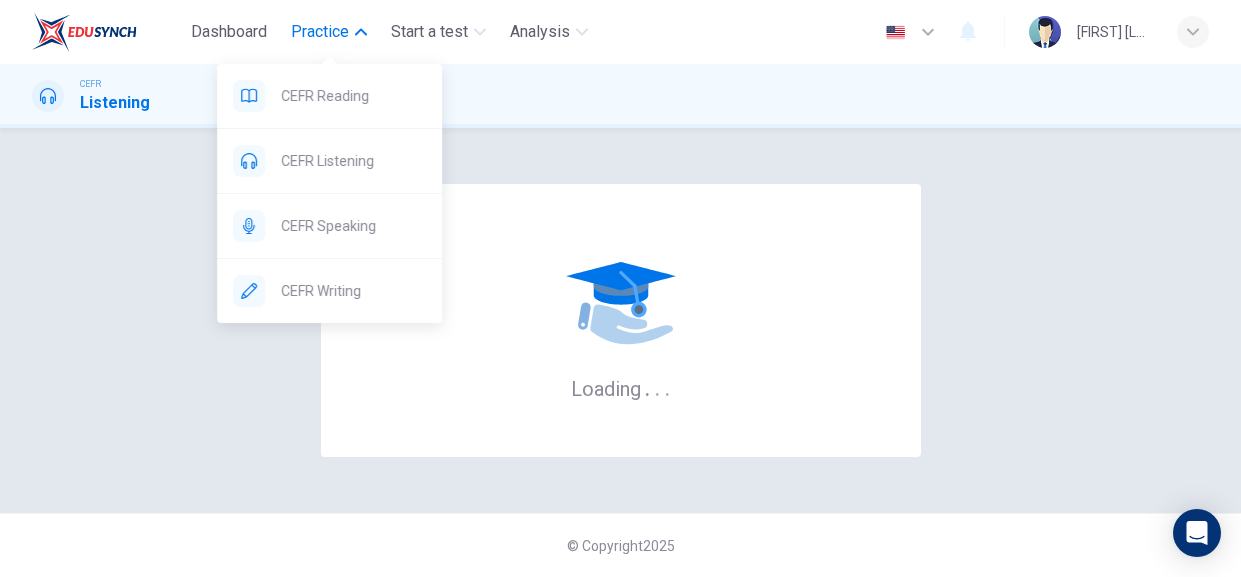 click on "Practice" at bounding box center (320, 32) 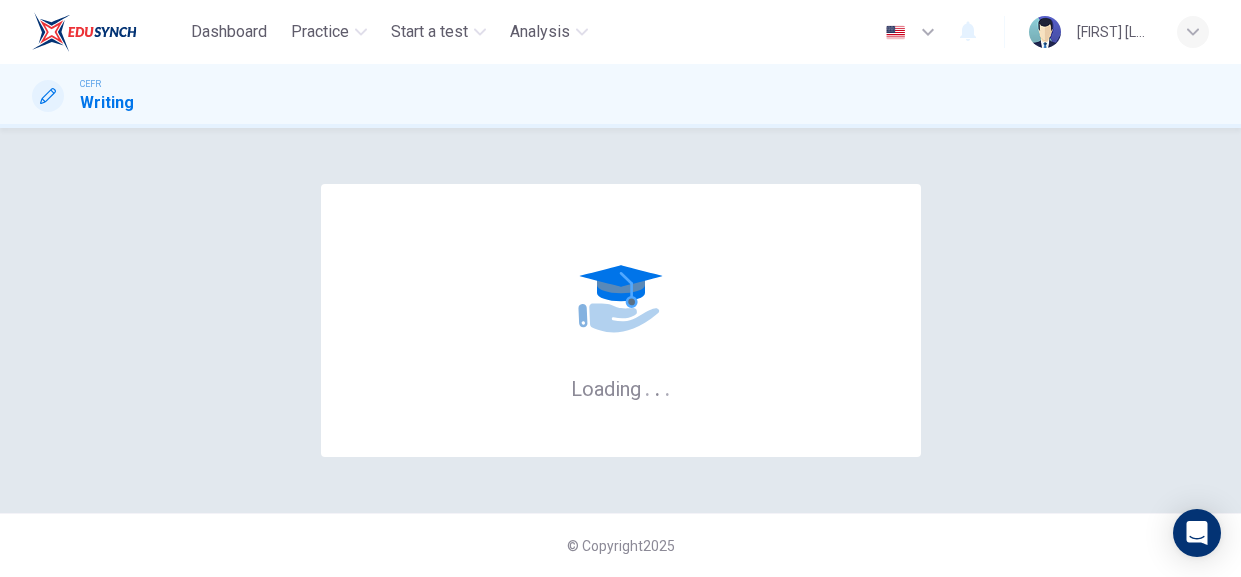 scroll, scrollTop: 0, scrollLeft: 0, axis: both 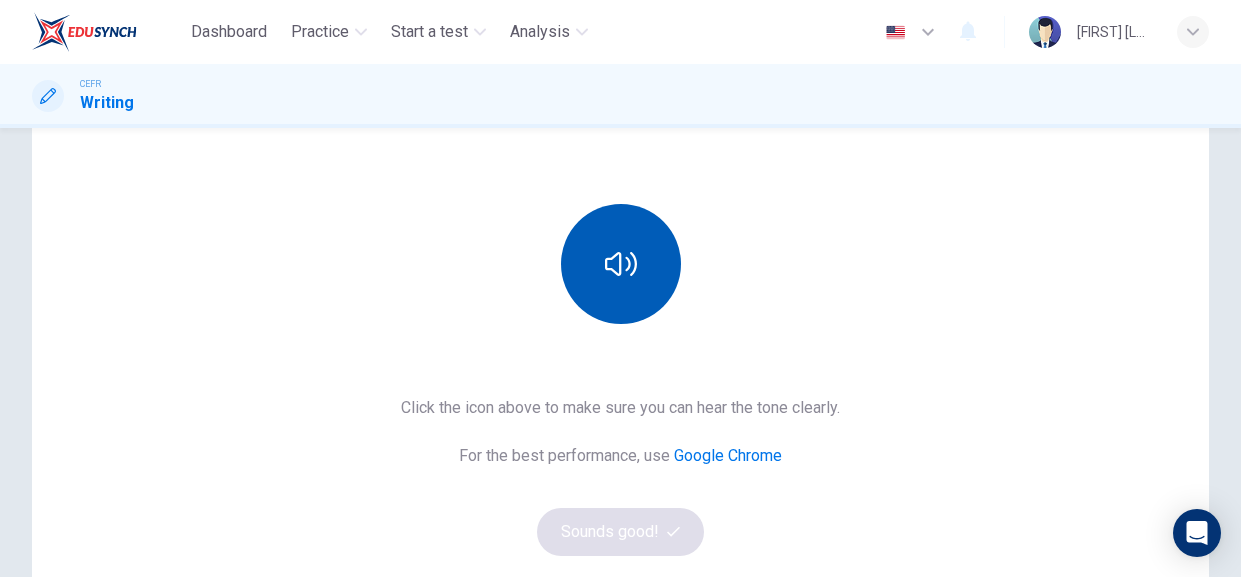 click at bounding box center (621, 264) 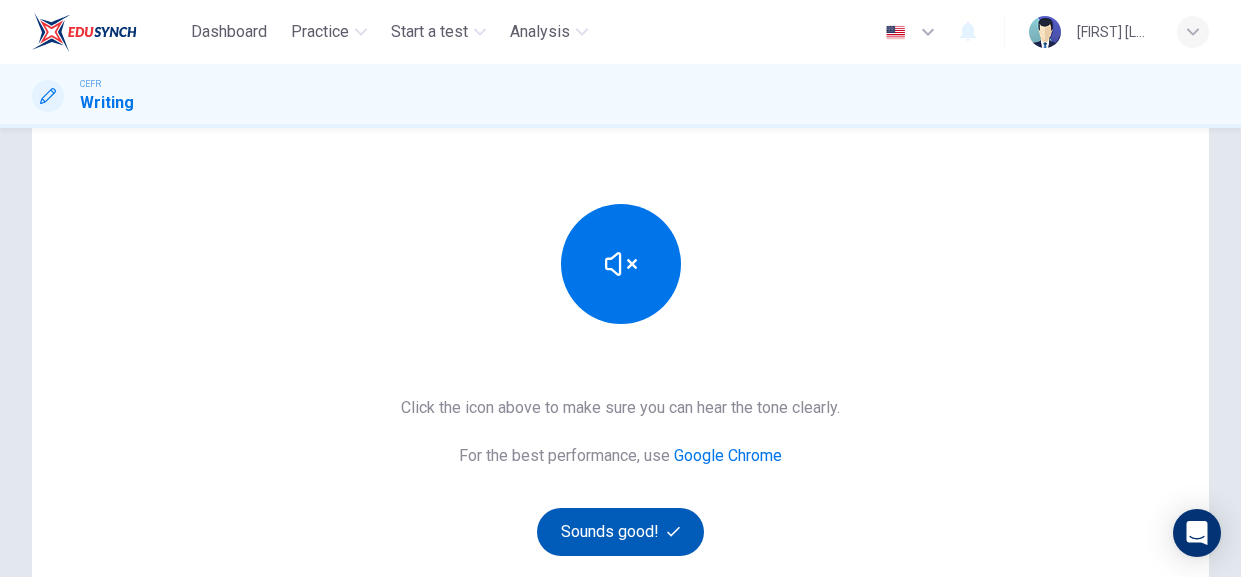 click on "Sounds good!" at bounding box center (621, 532) 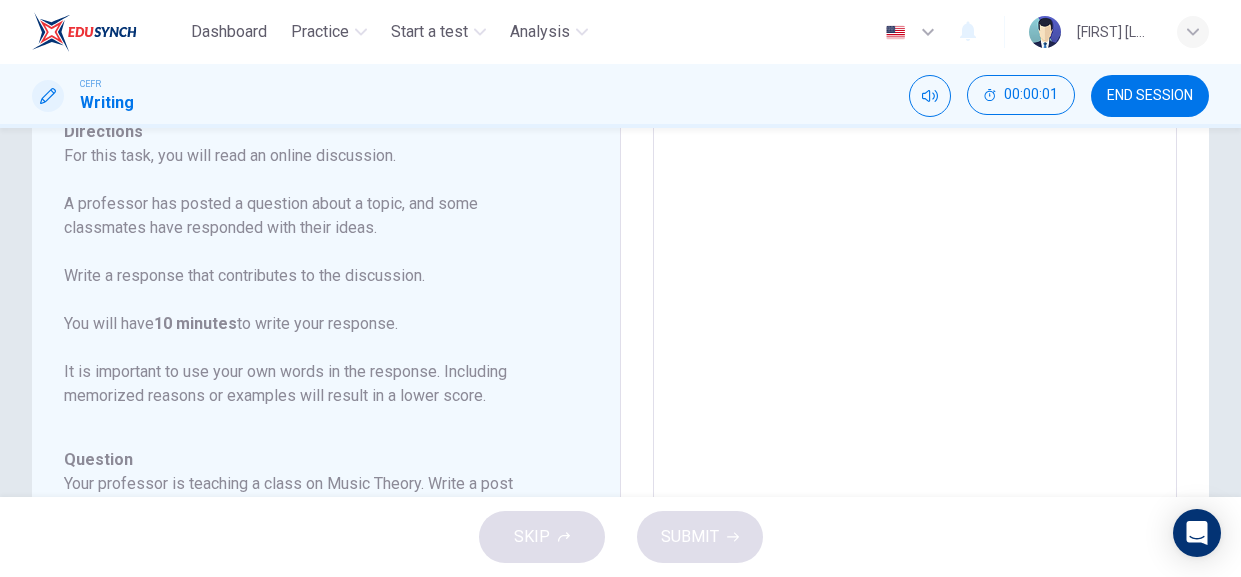 scroll, scrollTop: 198, scrollLeft: 0, axis: vertical 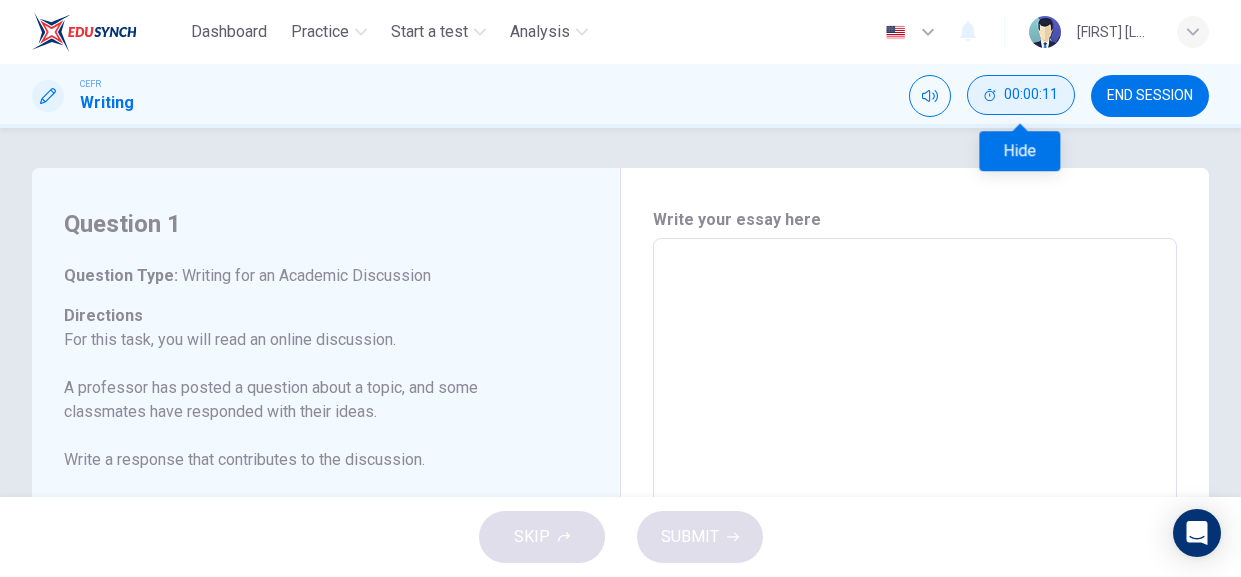 click at bounding box center (990, 95) 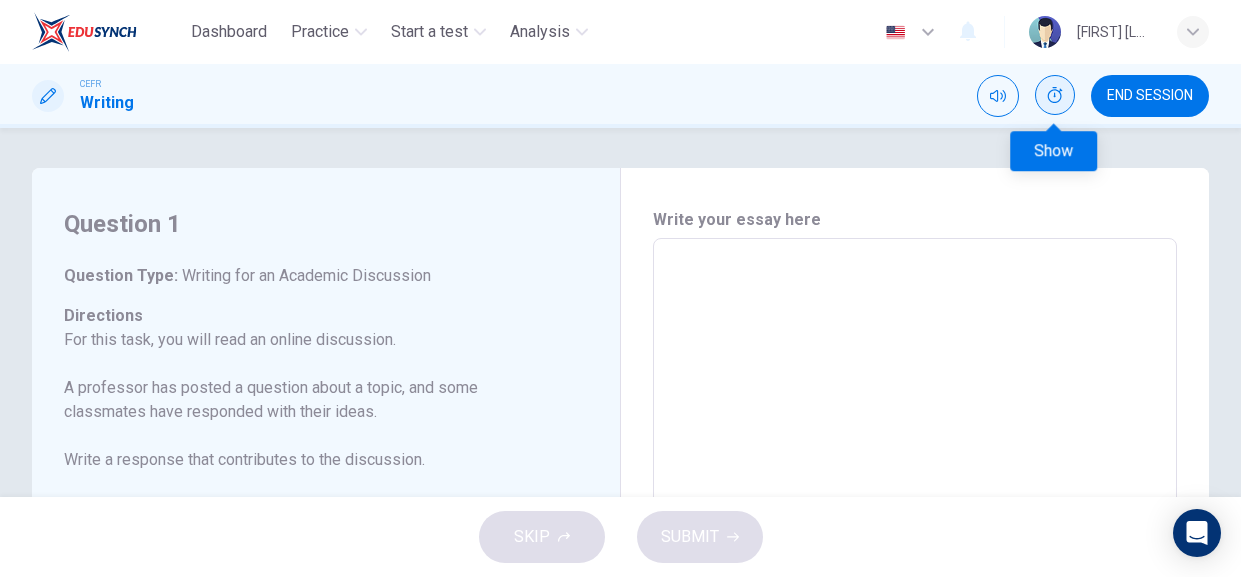 click at bounding box center (1055, 95) 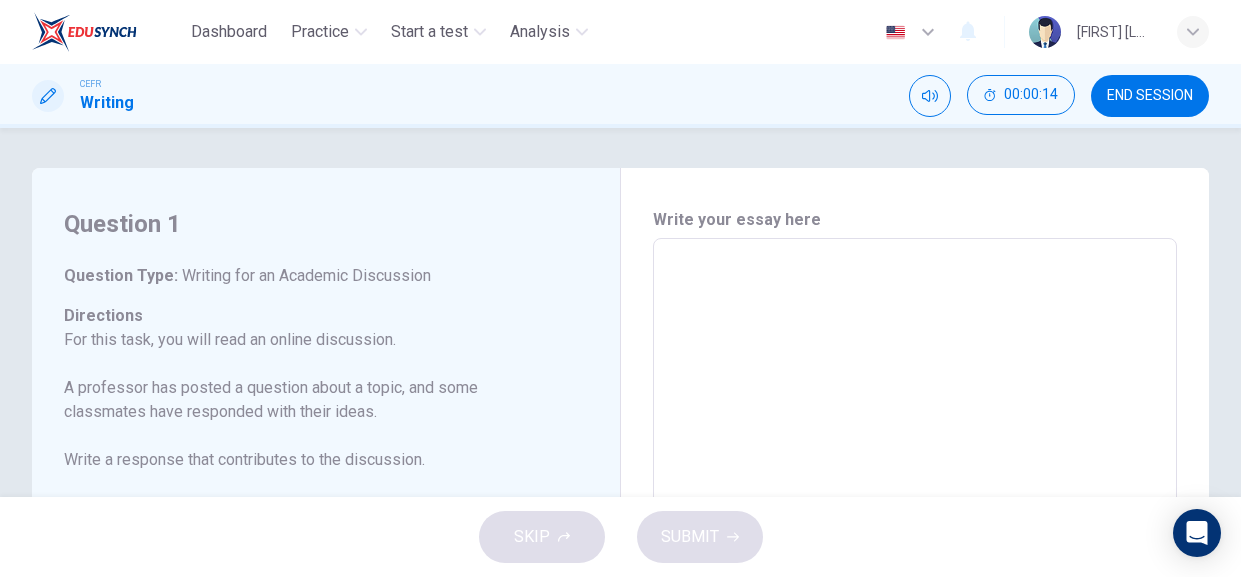 click at bounding box center (915, 572) 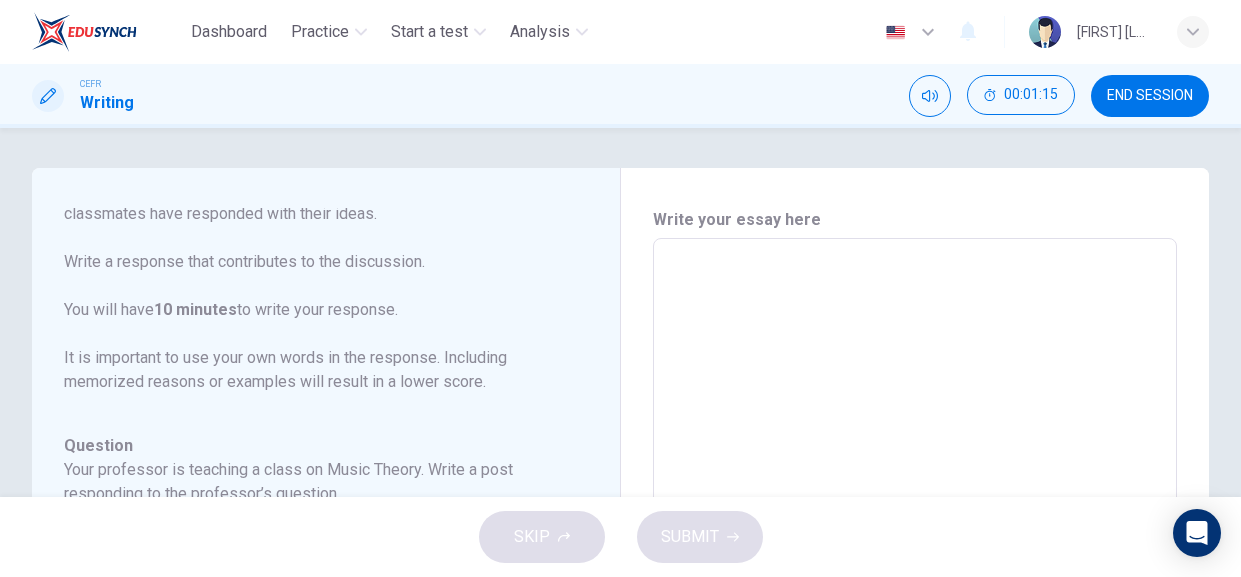 scroll, scrollTop: 0, scrollLeft: 0, axis: both 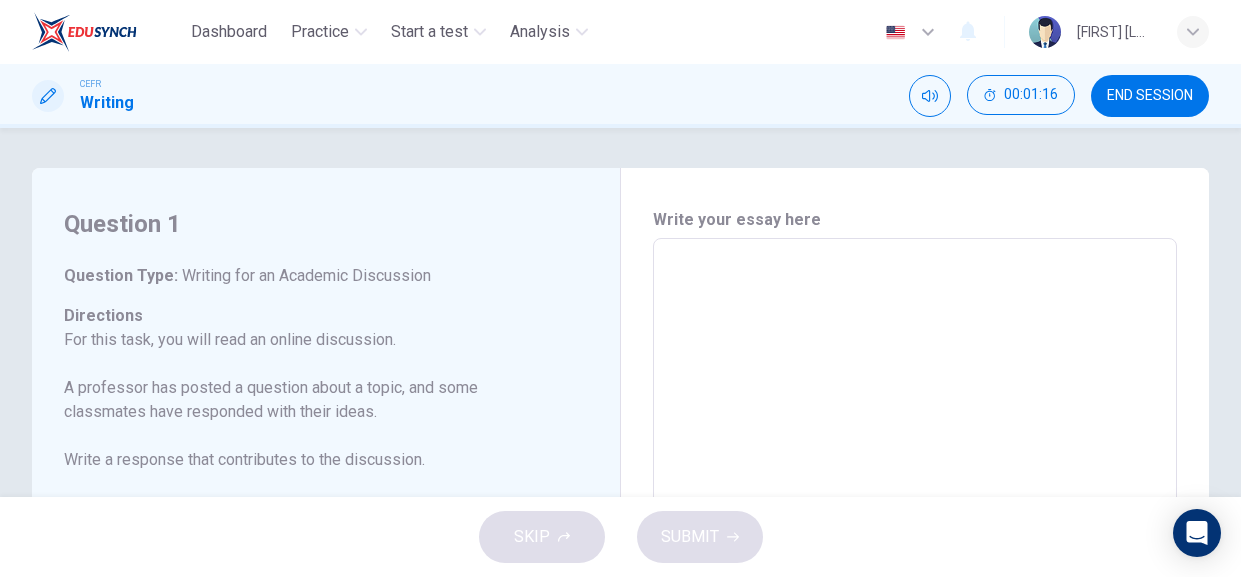 click at bounding box center (84, 32) 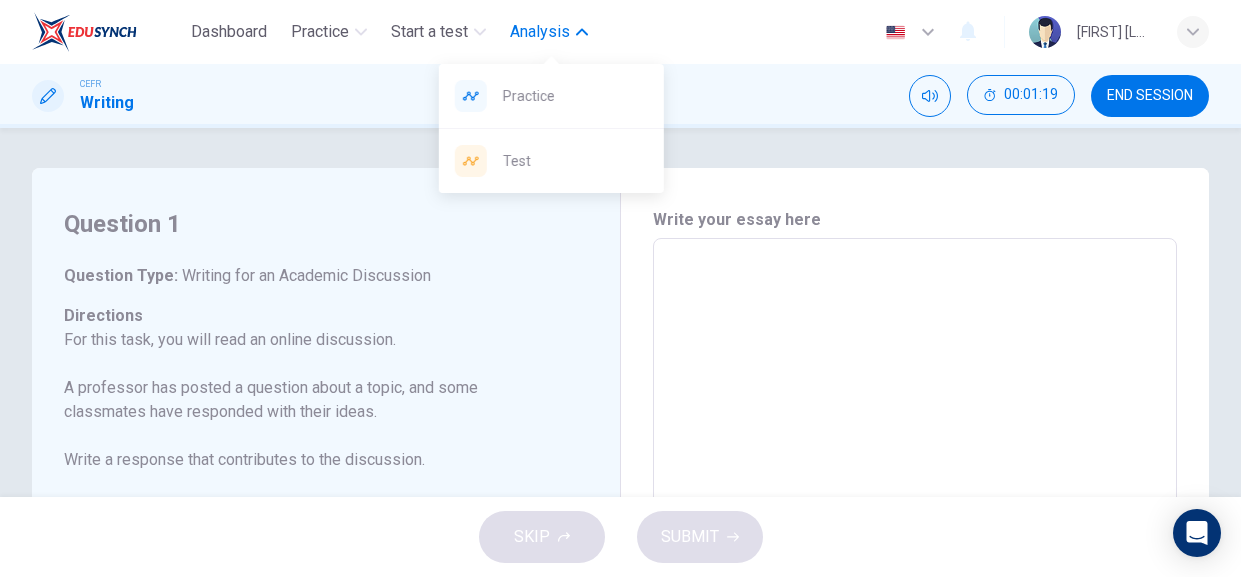 click at bounding box center (582, 32) 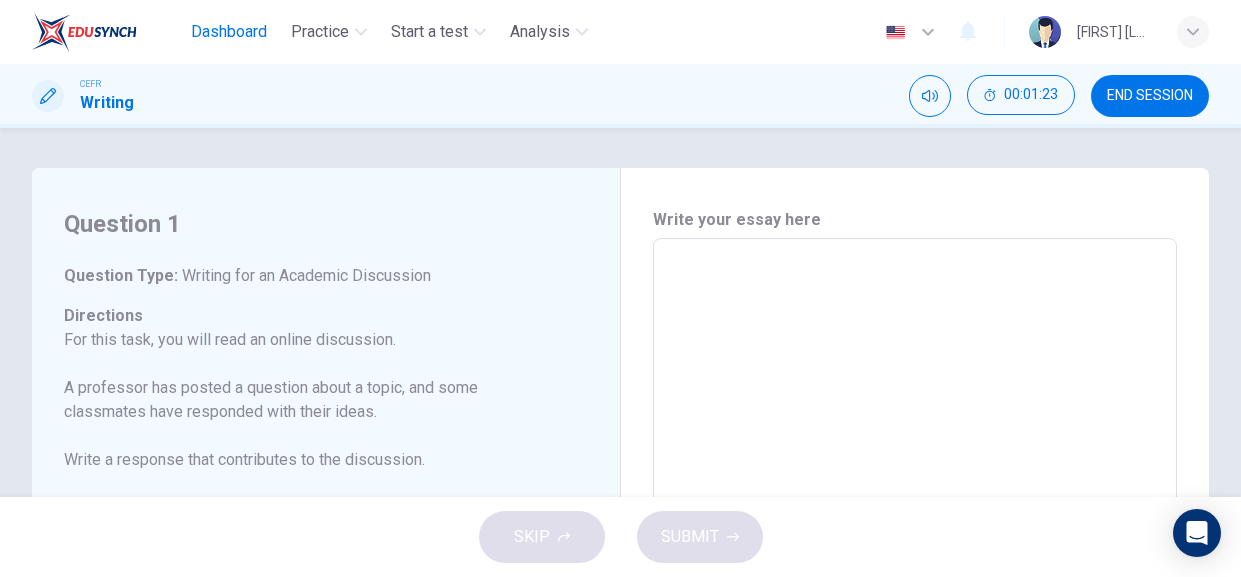 click on "Dashboard" at bounding box center [229, 32] 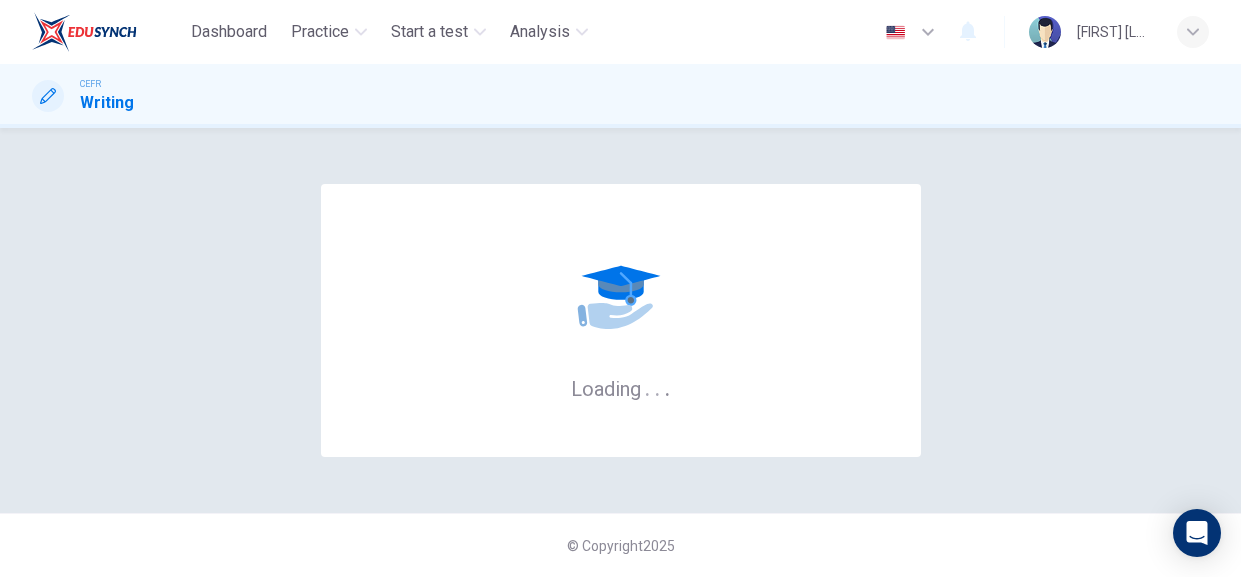 scroll, scrollTop: 0, scrollLeft: 0, axis: both 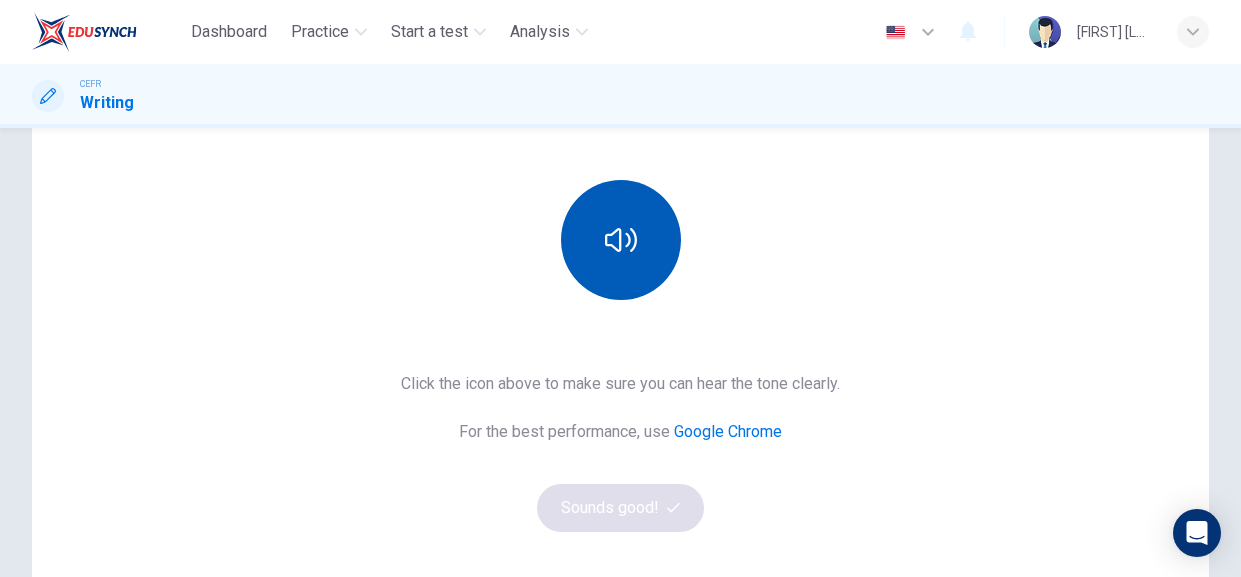 click at bounding box center (621, 240) 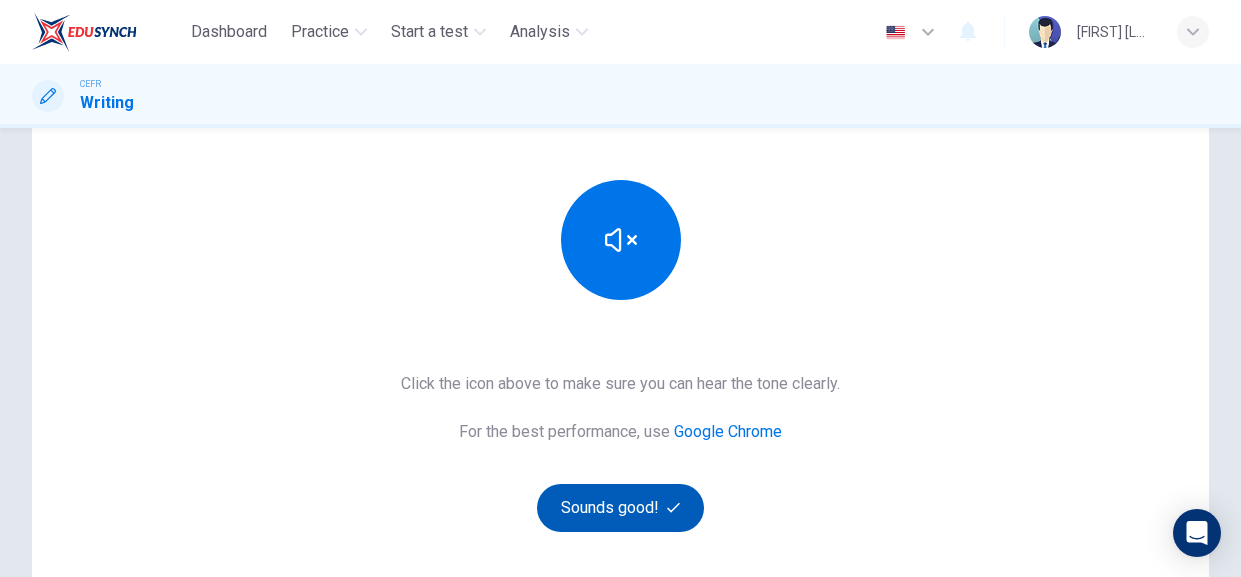 click on "Sounds good!" at bounding box center (621, 508) 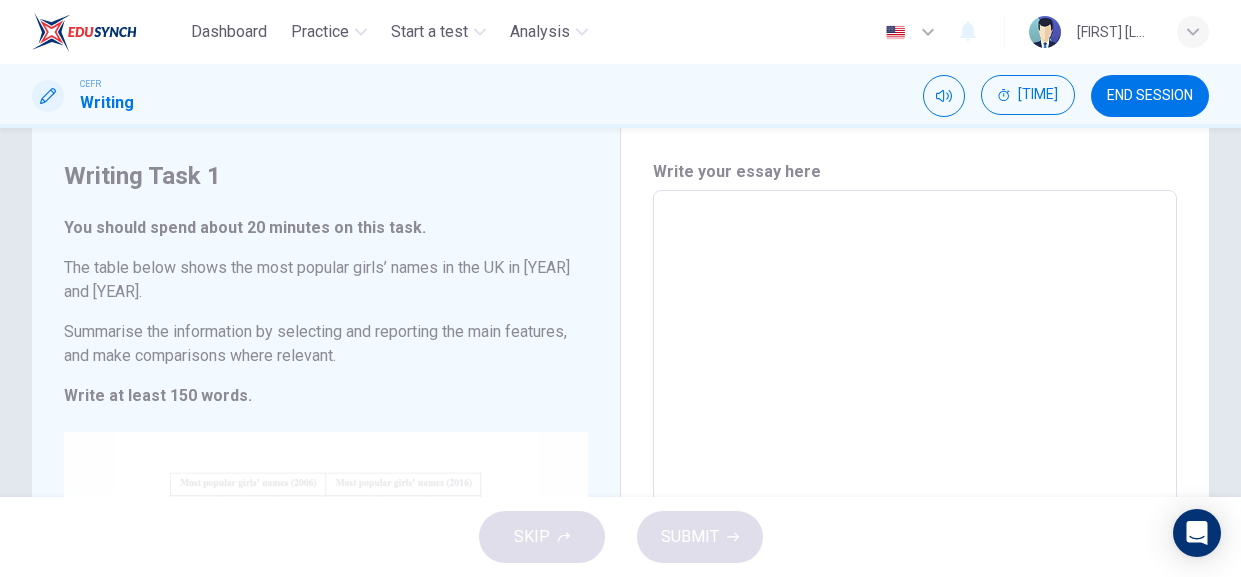 scroll, scrollTop: 57, scrollLeft: 0, axis: vertical 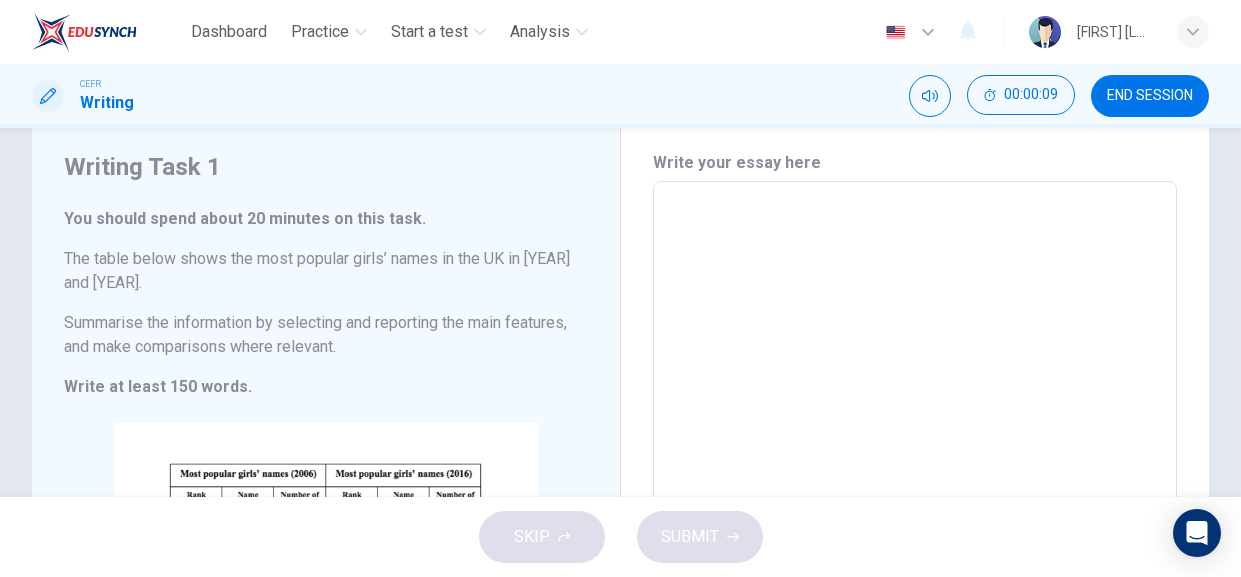 drag, startPoint x: 81, startPoint y: 166, endPoint x: 250, endPoint y: 250, distance: 188.72467 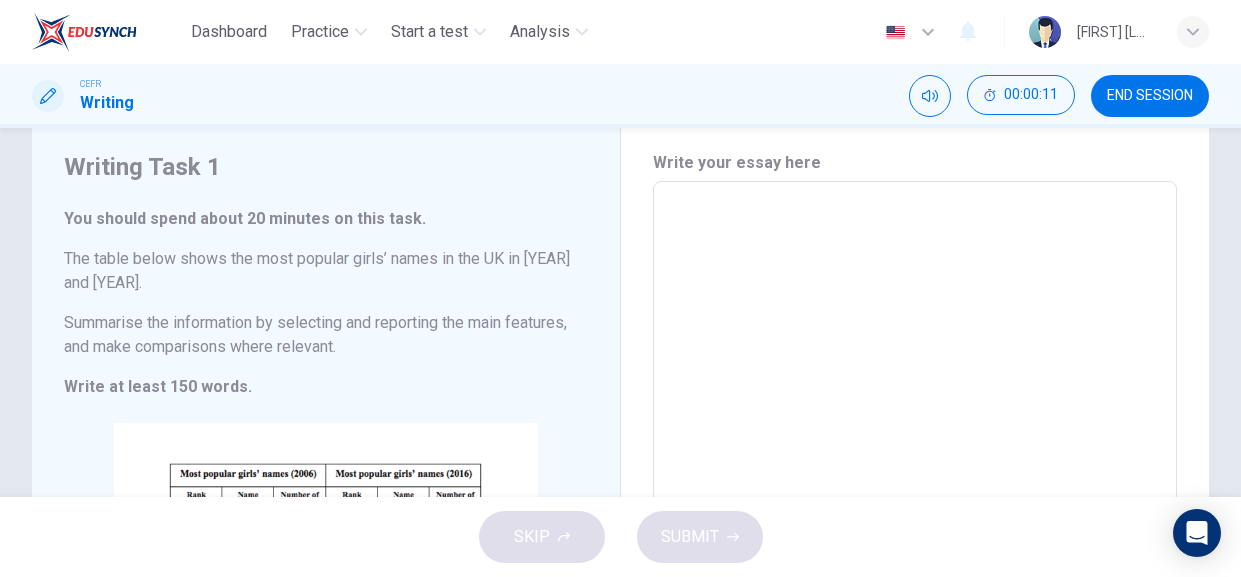 drag, startPoint x: 54, startPoint y: 167, endPoint x: 235, endPoint y: 264, distance: 205.35335 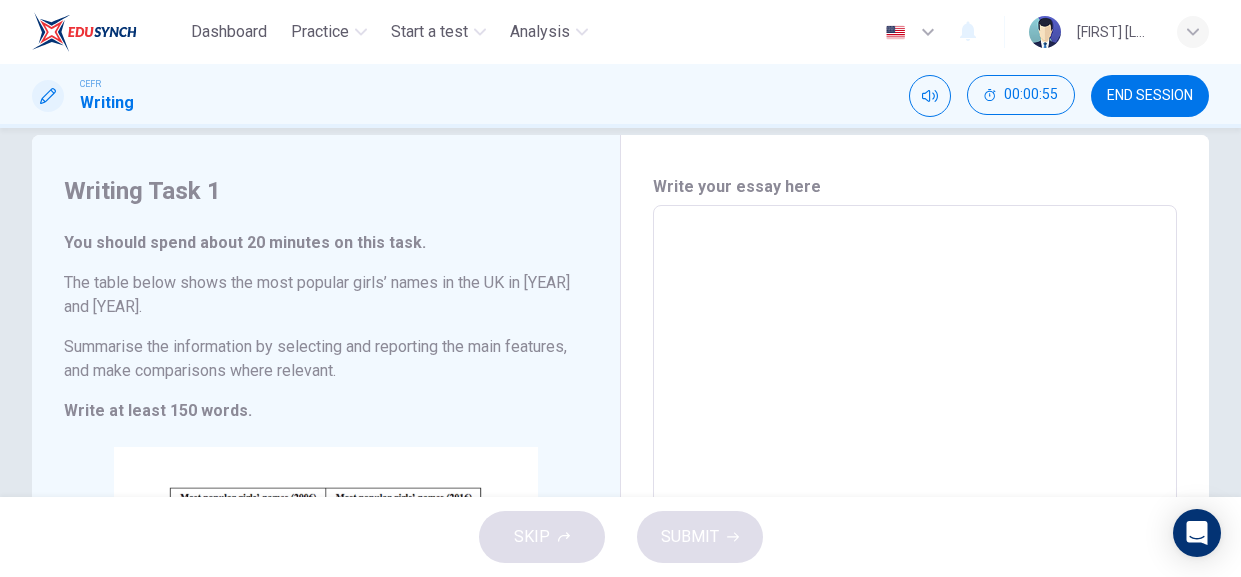 scroll, scrollTop: 0, scrollLeft: 0, axis: both 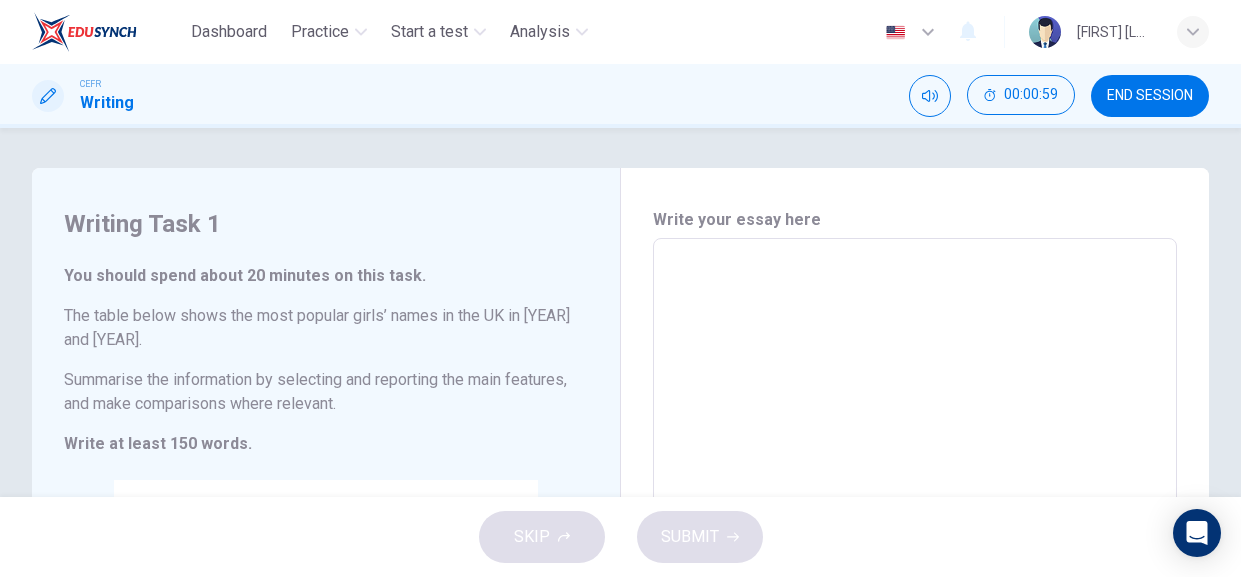 click on "Writing Task 1 You should spend about 20 minutes on this task. The table below shows the most popular girls’ names in the UK in [YEAR] and [YEAR]. Summarise the information by selecting and reporting the main features, and make comparisons where relevant.  Write at least 150 words. CLICK TO ZOOM Click to Zoom" at bounding box center [326, 516] 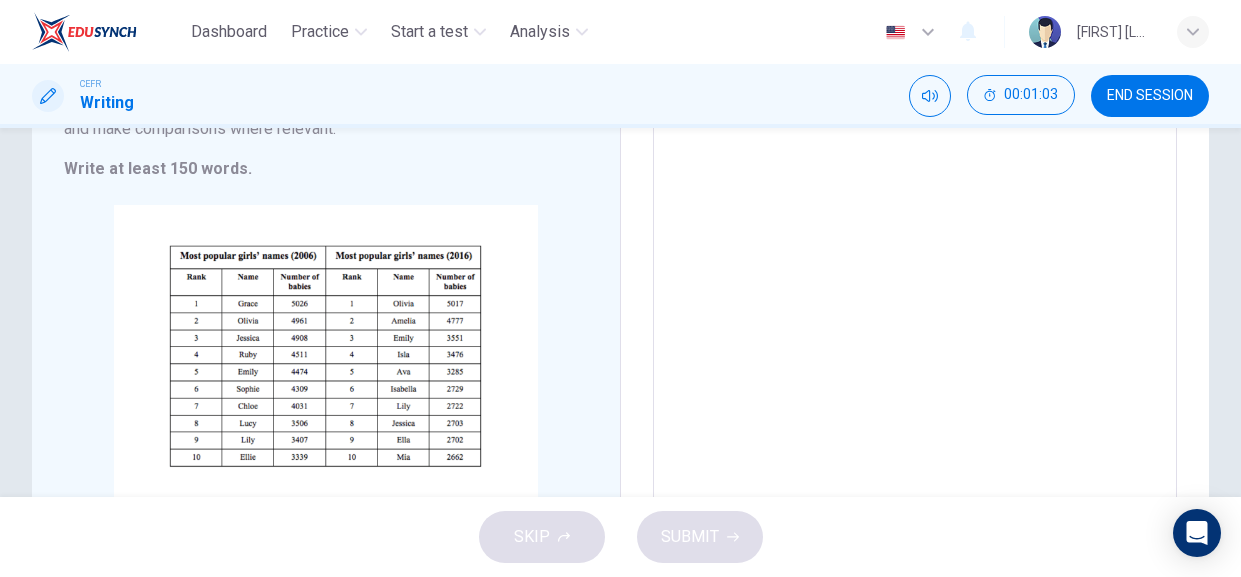 scroll, scrollTop: 277, scrollLeft: 0, axis: vertical 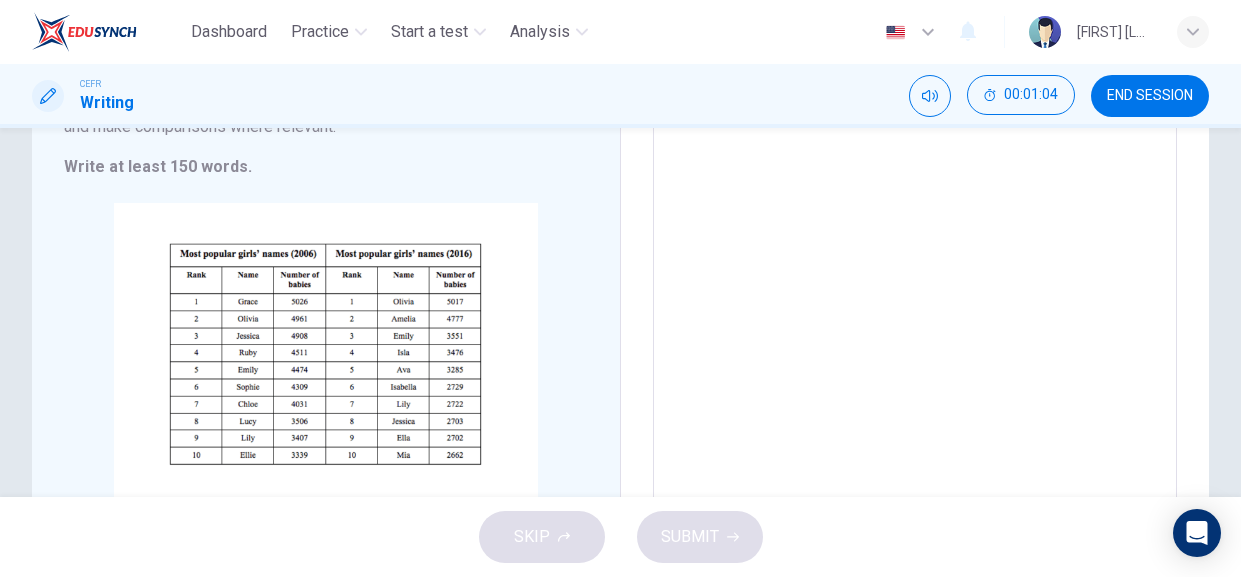 click on "Writing Task 1 You should spend about 20 minutes on this task. The table below shows the most popular girls’ names in the UK in [YEAR] and [YEAR]. Summarise the information by selecting and reporting the main features, and make comparisons where relevant.  Write at least 150 words. CLICK TO ZOOM Click to Zoom" at bounding box center [326, 239] 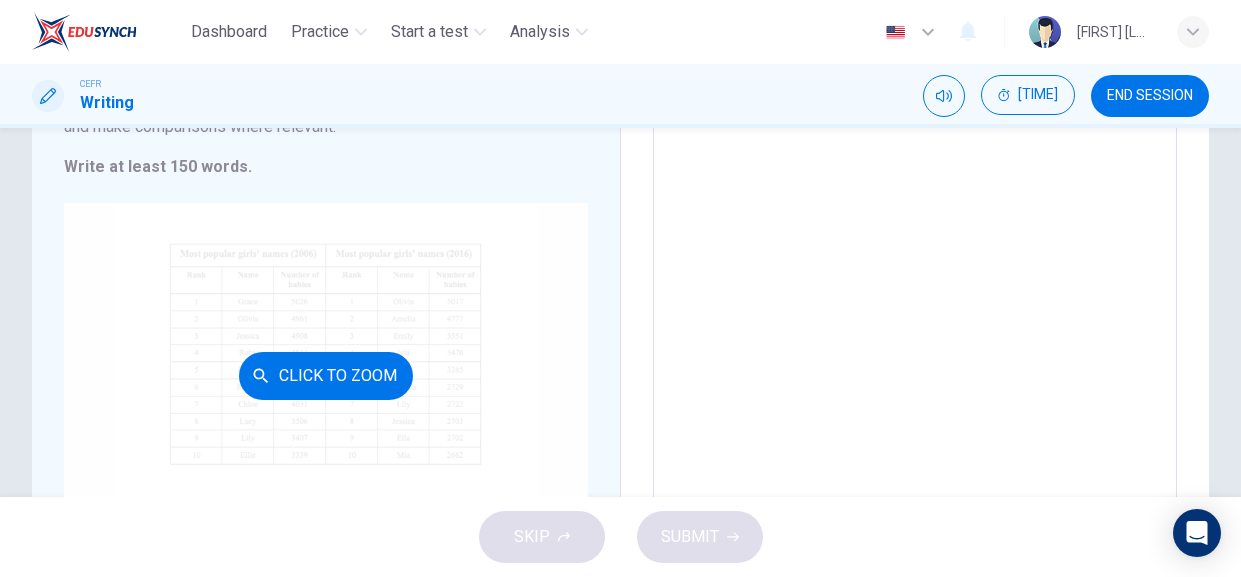 click on "Click to Zoom" at bounding box center [326, 375] 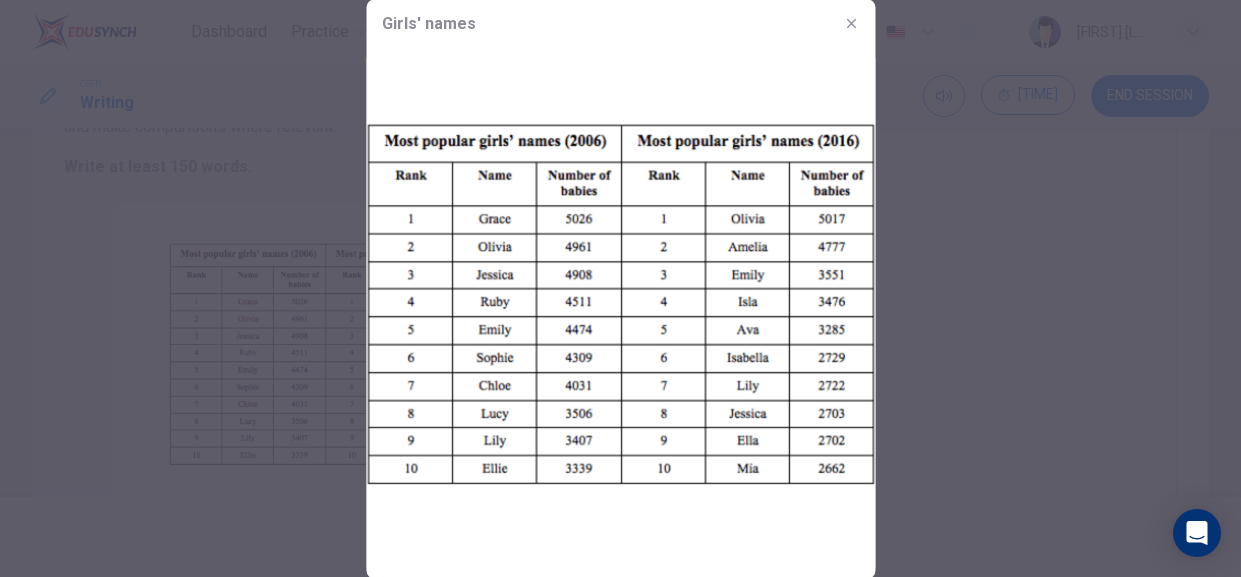 click at bounding box center [620, 288] 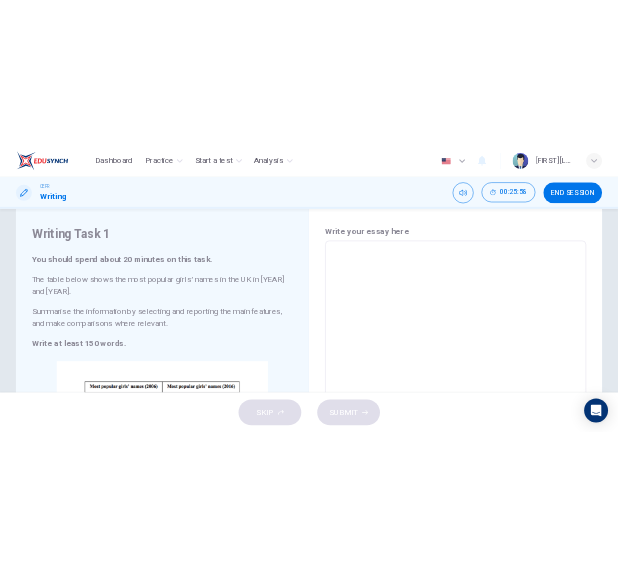 scroll, scrollTop: 19, scrollLeft: 0, axis: vertical 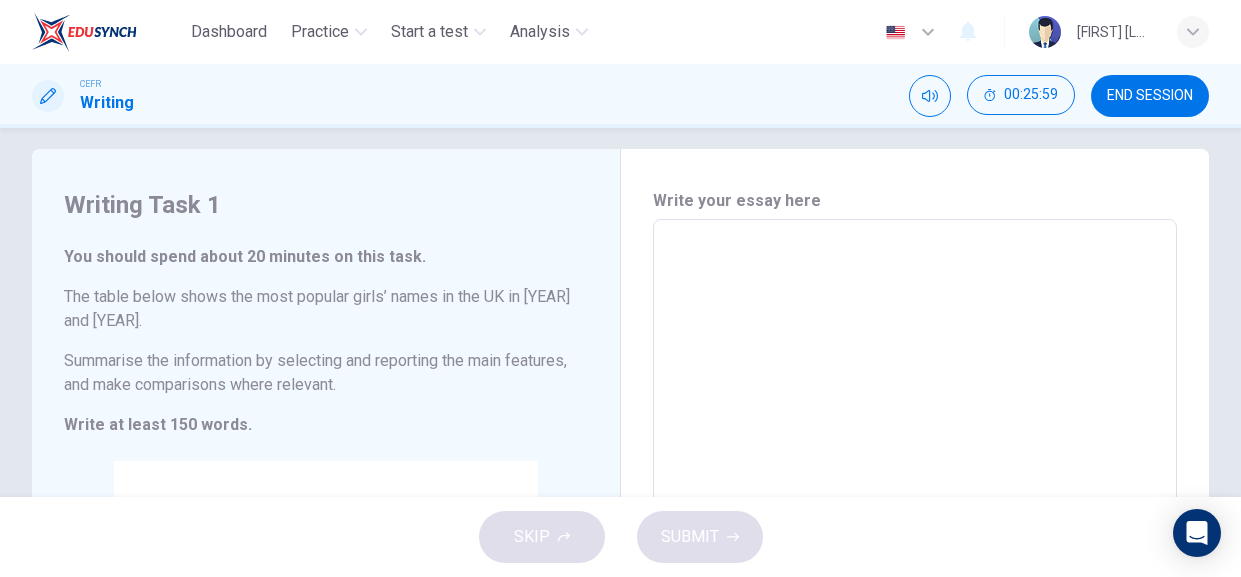 click at bounding box center (915, 497) 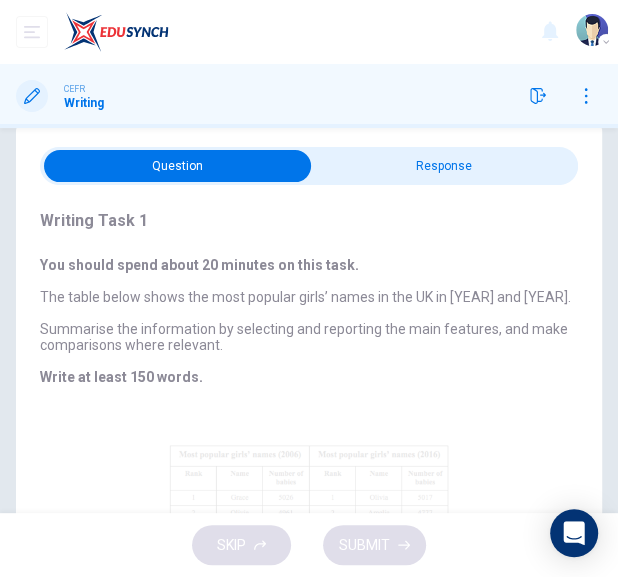 scroll, scrollTop: 0, scrollLeft: 0, axis: both 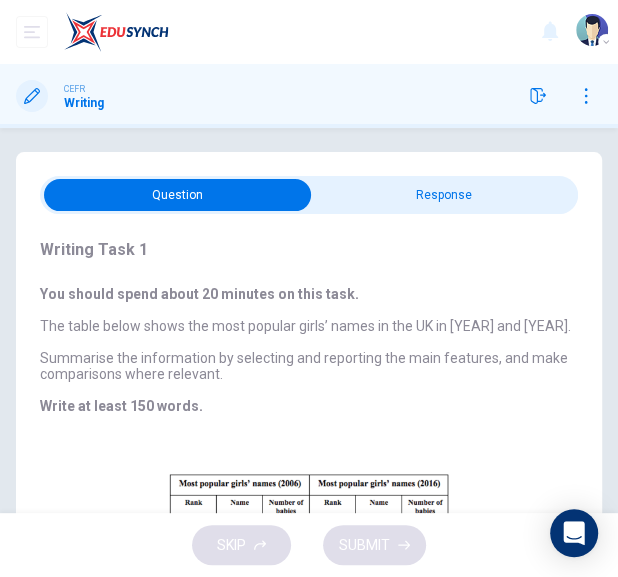 click at bounding box center [177, 195] 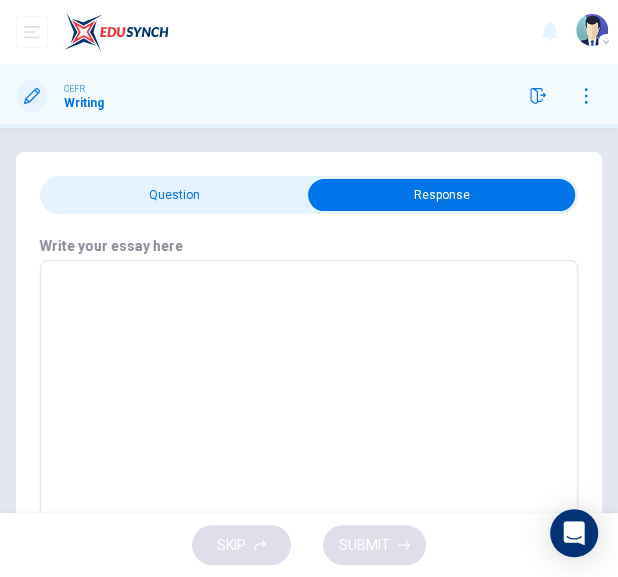 click at bounding box center (309, 410) 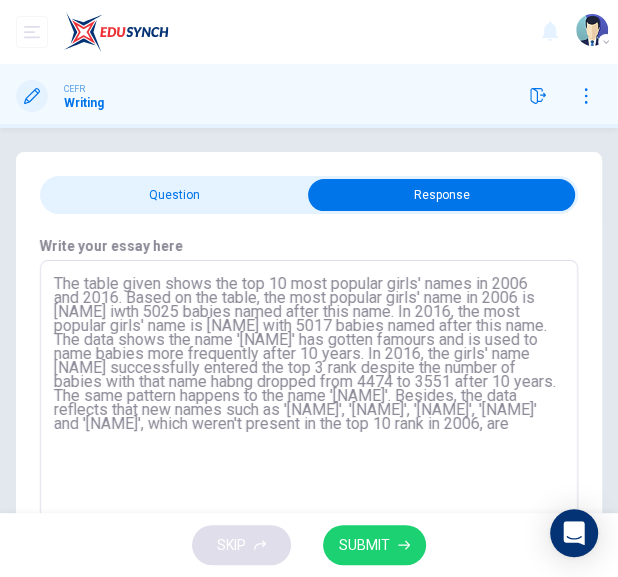 drag, startPoint x: 466, startPoint y: 274, endPoint x: 476, endPoint y: 276, distance: 10.198039 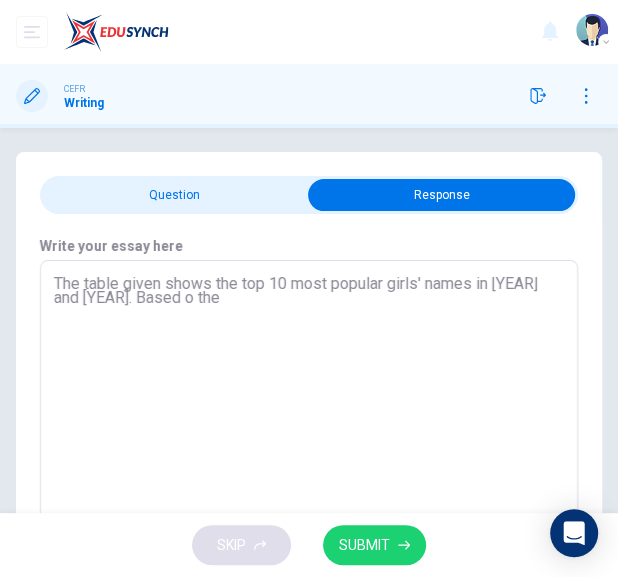 click on "The table given shows the top 10 most popular girls' names in [YEAR] and [YEAR]. Based o the" at bounding box center [309, 410] 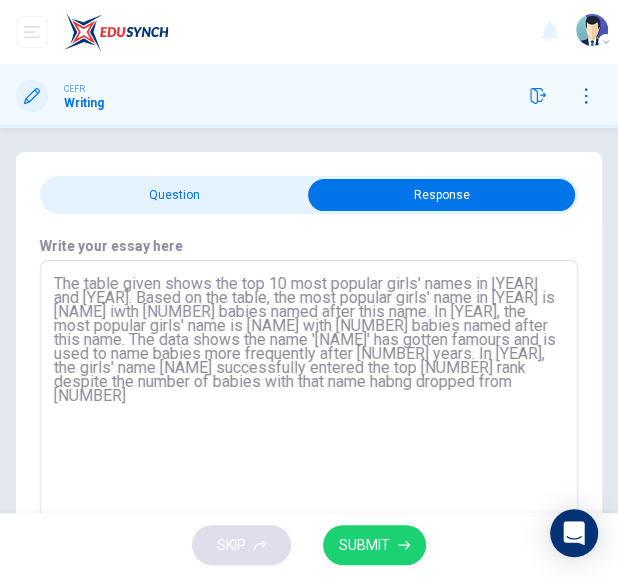 click on "The table given shows the top 10 most popular girls' names in [YEAR] and [YEAR]. Based on the table, the most popular girls' name in [YEAR] is [NAME] iwth [NUMBER] babies named after this name. In [YEAR], the most popular girls' name is [NAME] with [NUMBER] babies named after this name. The data shows the name '[NAME]' has gotten famours and is used to name babies more frequently after [NUMBER] years. In [YEAR], the girls' name [NAME] successfully entered the top [NUMBER] rank despite the number of babies with that name habng dropped from [NUMBER]" at bounding box center [309, 410] 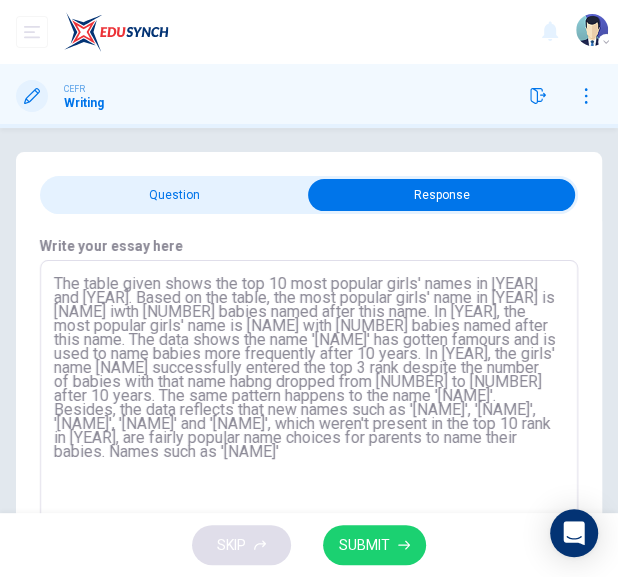 click on "The table given shows the top 10 most popular girls' names in [YEAR] and [YEAR]. Based on the table, the most popular girls' name in [YEAR] is [NAME] iwth [NUMBER] babies named after this name. In [YEAR], the most popular girls' name is [NAME] with [NUMBER] babies named after this name. The data shows the name '[NAME]' has gotten famours and is used to name babies more frequently after 10 years. In [YEAR], the girls' name [NAME] successfully entered the top 3 rank despite the number of babies with that name habng dropped from [NUMBER] to [NUMBER] after 10 years. The same pattern happens to the name '[NAME]'. Besides, the data reflects that new names such as '[NAME]', '[NAME]', '[NAME]', '[NAME]' and '[NAME]', which weren't present in the top 10 rank in [YEAR], are fairly popular name choices for parents to name their babies. Names such as '[NAME]'" at bounding box center (309, 410) 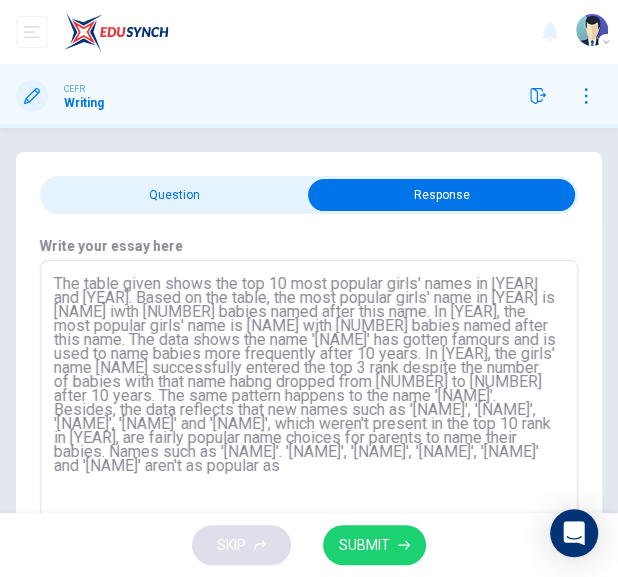 click on "The table given shows the top 10 most popular girls' names in [YEAR] and [YEAR]. Based on the table, the most popular girls' name in [YEAR] is [NAME] iwth [NUMBER] babies named after this name. In [YEAR], the most popular girls' name is [NAME] with [NUMBER] babies named after this name. The data shows the name '[NAME]' has gotten famours and is used to name babies more frequently after 10 years. In [YEAR], the girls' name [NAME] successfully entered the top 3 rank despite the number of babies with that name habng dropped from [NUMBER] to [NUMBER] after 10 years. The same pattern happens to the name '[NAME]'. Besides, the data reflects that new names such as '[NAME]', '[NAME]', '[NAME]', '[NAME]' and '[NAME]', which weren't present in the top 10 rank in [YEAR], are fairly popular name choices for parents to name their babies. Names such as '[NAME]'. '[NAME]', '[NAME]', '[NAME]', '[NAME]' and '[NAME]' aren't as popular as" at bounding box center (309, 410) 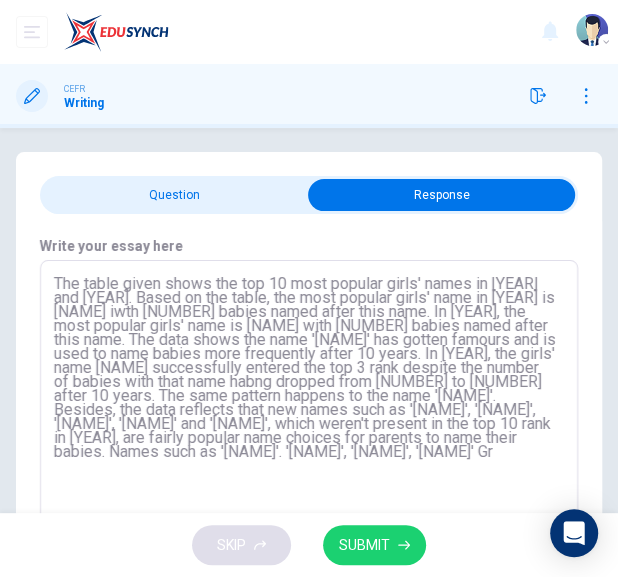 click on "The table given shows the top 10 most popular girls' names in [YEAR] and [YEAR]. Based on the table, the most popular girls' name in [YEAR] is [NAME] iwth [NUMBER] babies named after this name. In [YEAR], the most popular girls' name is [NAME] with [NUMBER] babies named after this name. The data shows the name '[NAME]' has gotten famours and is used to name babies more frequently after 10 years. In [YEAR], the girls' name [NAME] successfully entered the top 3 rank despite the number of babies with that name habng dropped from [NUMBER] to [NUMBER] after 10 years. The same pattern happens to the name '[NAME]'. Besides, the data reflects that new names such as '[NAME]', '[NAME]', '[NAME]', '[NAME]' and '[NAME]', which weren't present in the top 10 rank in [YEAR], are fairly popular name choices for parents to name their babies. Names such as '[NAME]'. '[NAME]', '[NAME]', '[NAME]' Gr" at bounding box center [309, 410] 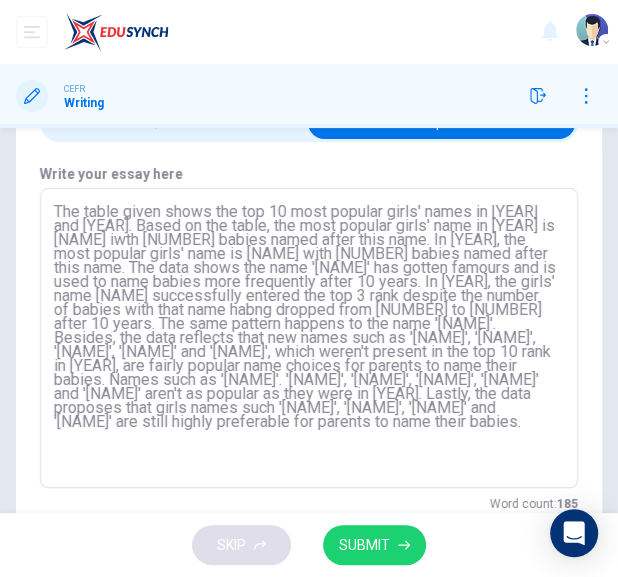 scroll, scrollTop: 119, scrollLeft: 0, axis: vertical 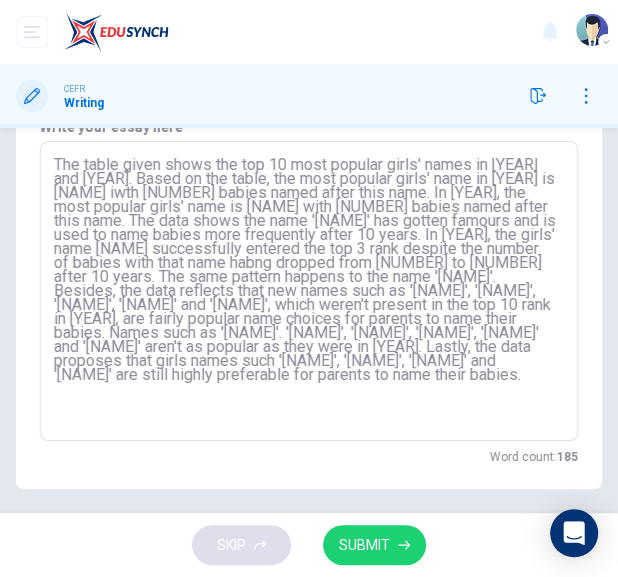 type on "The table given shows the top 10 most popular girls' names in 2006 and 2016. Based on the table, the most popular girls' name in 2006 is [NAME] iwth 5025 babies named after this name. In 2016, the most popular girls' name is [NAME] with 5017 babies named after this name. The data shows the name '[NAME]' has gotten famours and is used to name babies more frequently after 10 years. In 2016, the girls' name [NAME] successfully entered the top 3 rank despite the number of babies with that name habng dropped from 4474 to 3551 after 10 years. The same pattern happens to the name '[NAME]'. Besides, the data reflects that new names such as '[NAME]', '[NAME]', '[NAME]', '[NAME]' and '[NAME]', which weren't present in the top 10 rank in 2006, are fairly popular name choices for parents to name their babies. Names such as '[NAME]'. '[NAME]', '[NAME]', '[NAME]', '[NAME]' and '[NAME]' aren't as popular as they were in 2006. Lastly, the data proposes that girls names such 'Olivia', 'Jessica', 'Emily' and 'Lily' are still highly preferable f..." 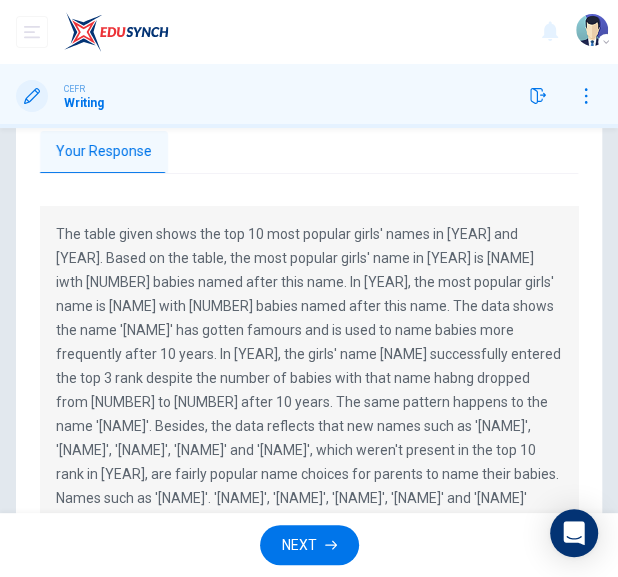 scroll, scrollTop: 23, scrollLeft: 0, axis: vertical 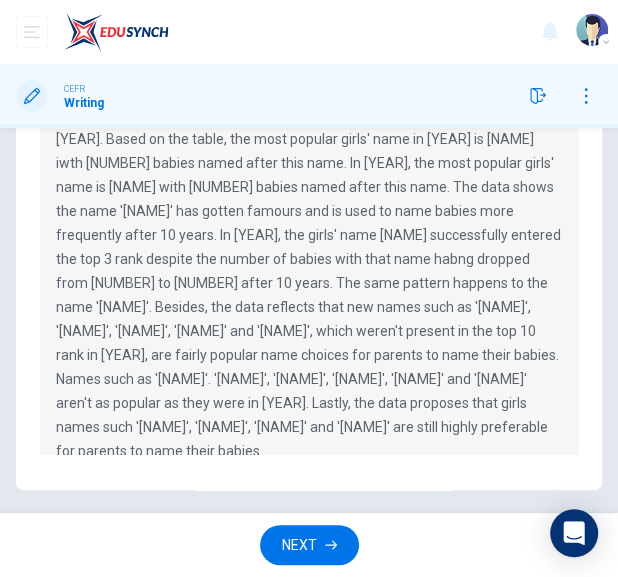 click at bounding box center [331, 545] 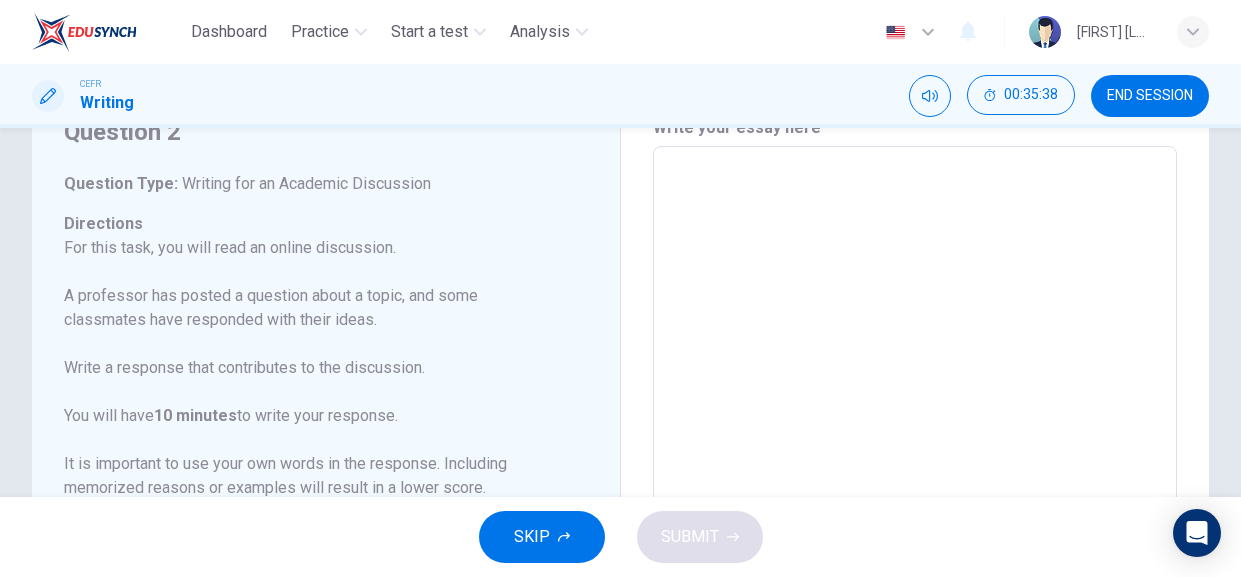 scroll, scrollTop: 0, scrollLeft: 0, axis: both 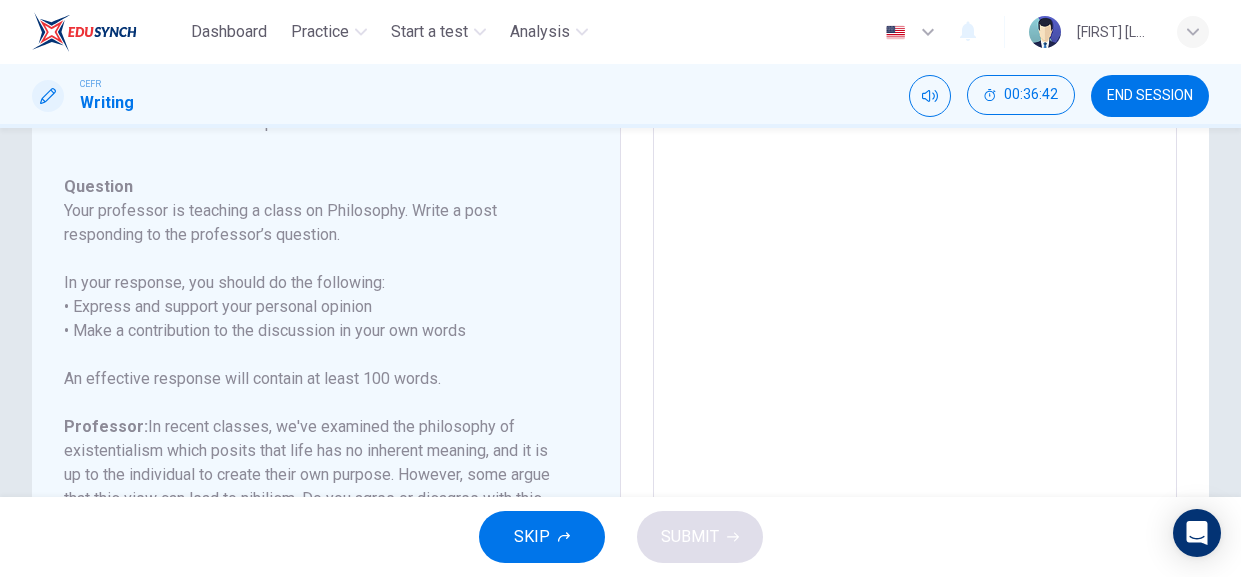 click on "Directions For this task, you will read an online discussion. A professor has posted a question about a topic, and some classmates have responded with their ideas. Write a response that contributes to the discussion. You will have  [TIME]  to write your response.  It is important to use your own words in the response. Including memorized reasons or examples will result in a lower score." at bounding box center (314, 3) 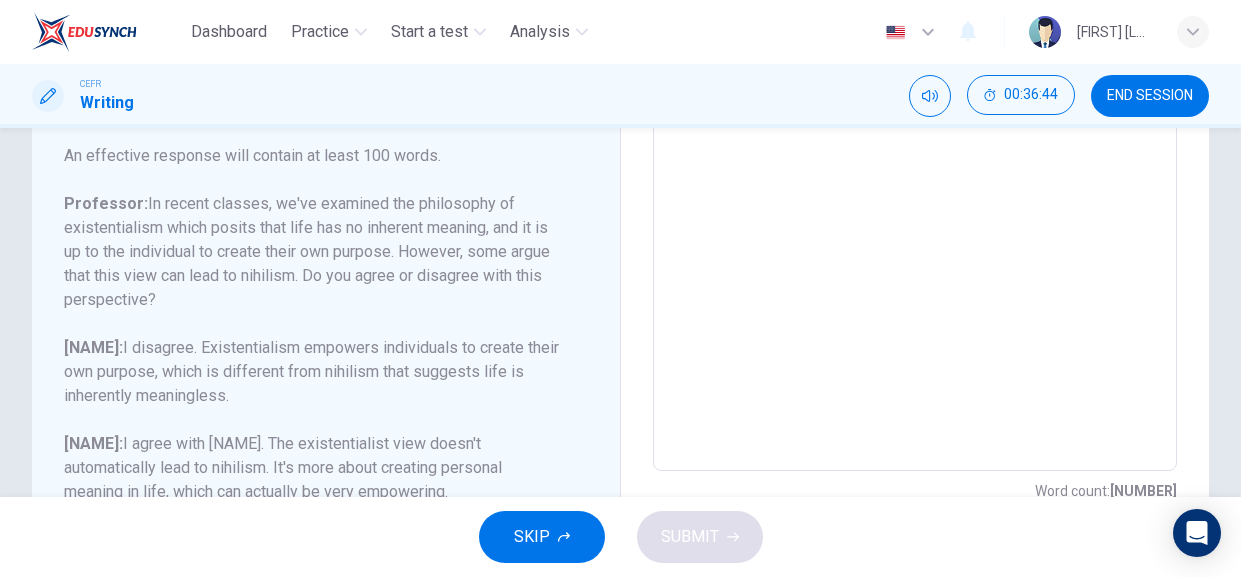 scroll, scrollTop: 504, scrollLeft: 0, axis: vertical 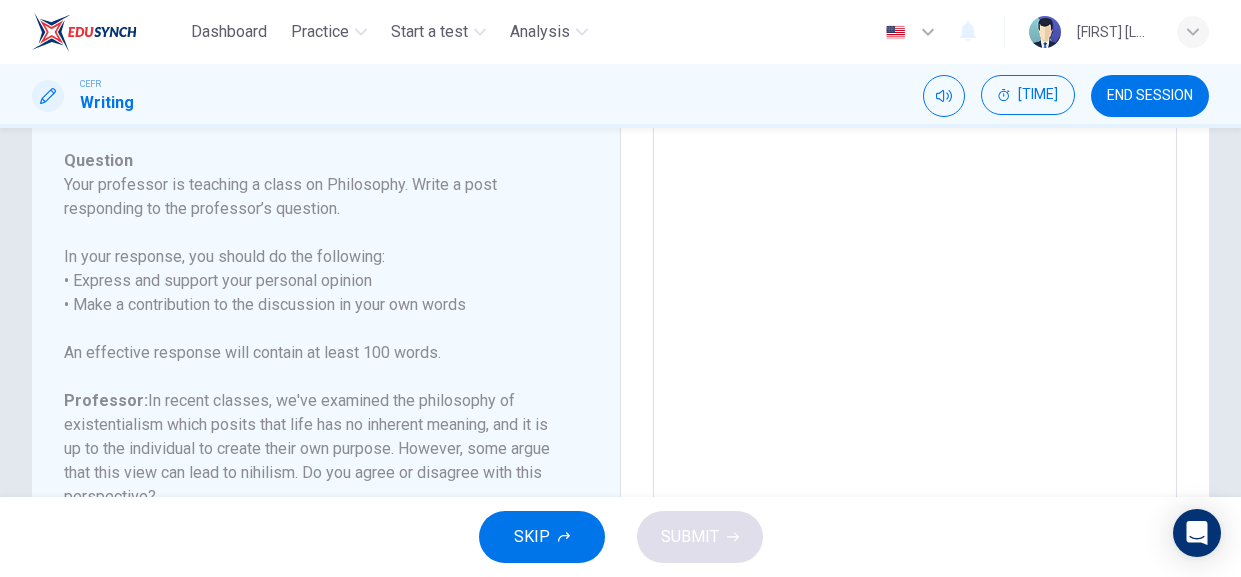 click at bounding box center [915, 269] 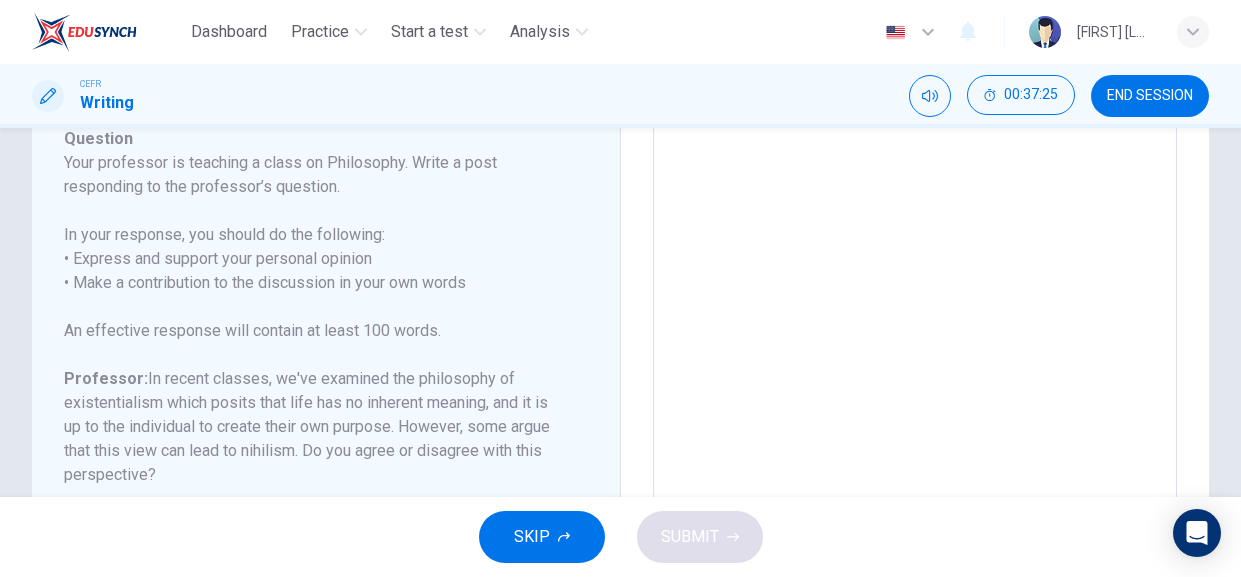 scroll, scrollTop: 203, scrollLeft: 0, axis: vertical 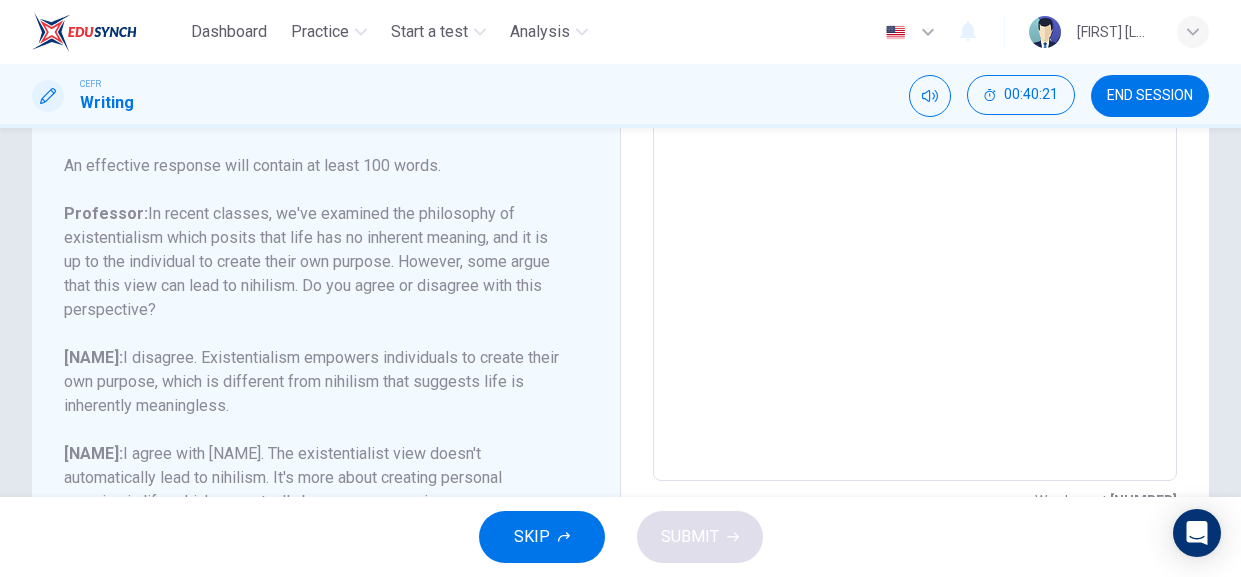 click on "[NAME]: I disagree. Existentialism empowers individuals to create their own purpose, which is different from nihilism that suggests life is inherently meaningless." at bounding box center [314, 382] 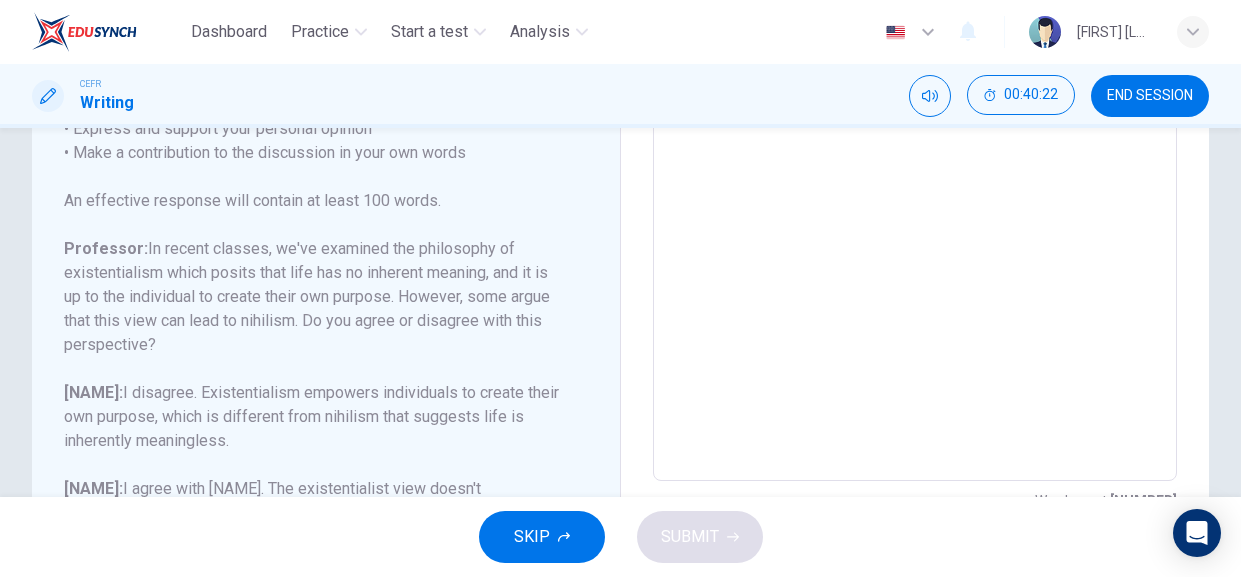 scroll, scrollTop: 245, scrollLeft: 0, axis: vertical 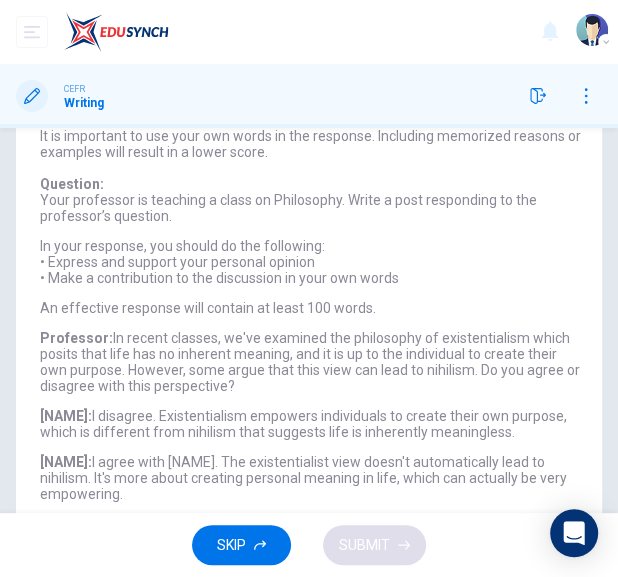 click on "An effective response will contain at least 100 words." at bounding box center (312, 308) 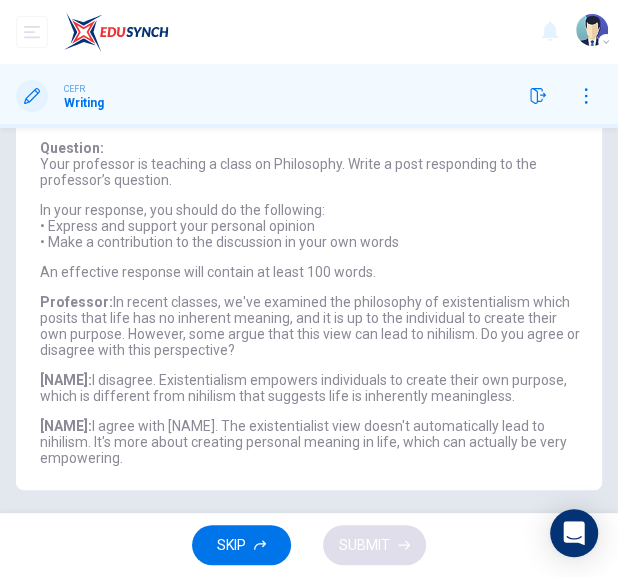 click on "An effective response will contain at least 100 words." at bounding box center (312, 272) 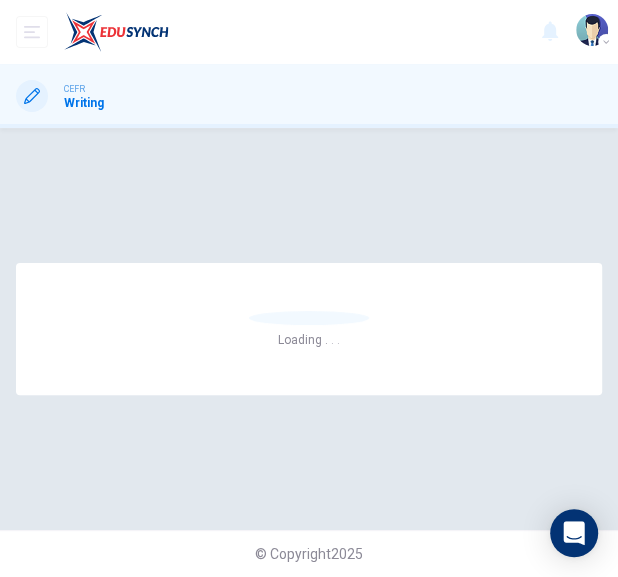 scroll, scrollTop: 0, scrollLeft: 0, axis: both 